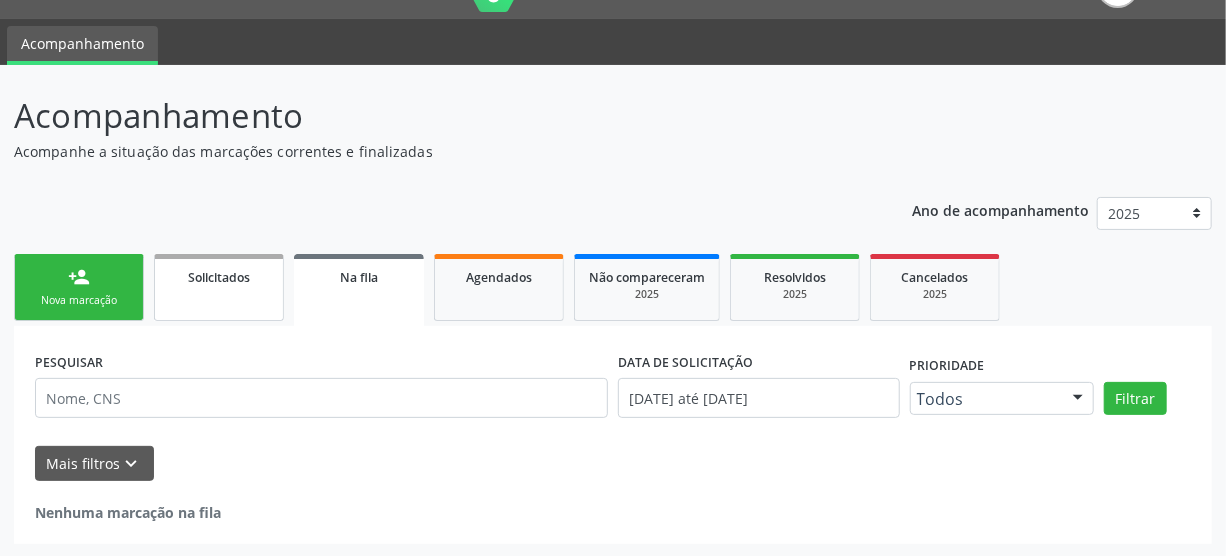 click on "Nova marcação" at bounding box center [79, 300] 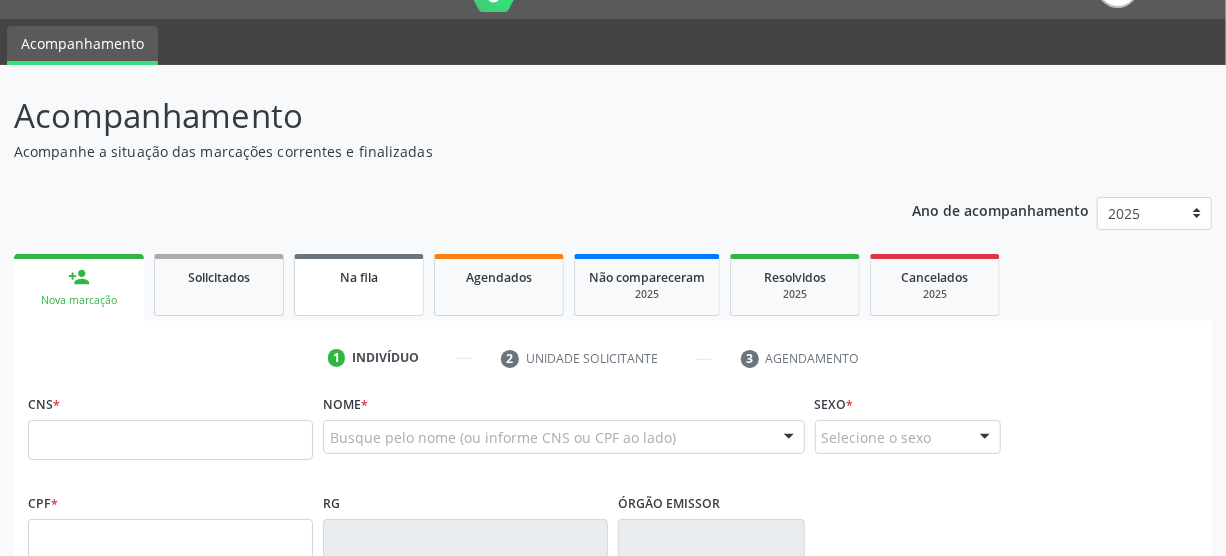 scroll, scrollTop: 45, scrollLeft: 0, axis: vertical 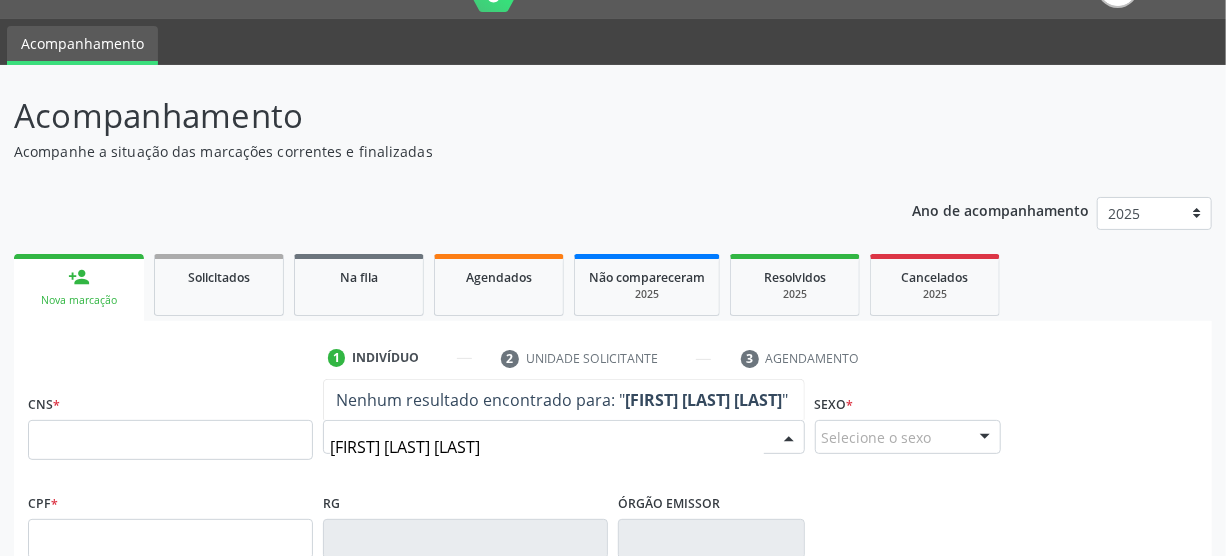 type on "[FIRST] [LAST] [LAST]" 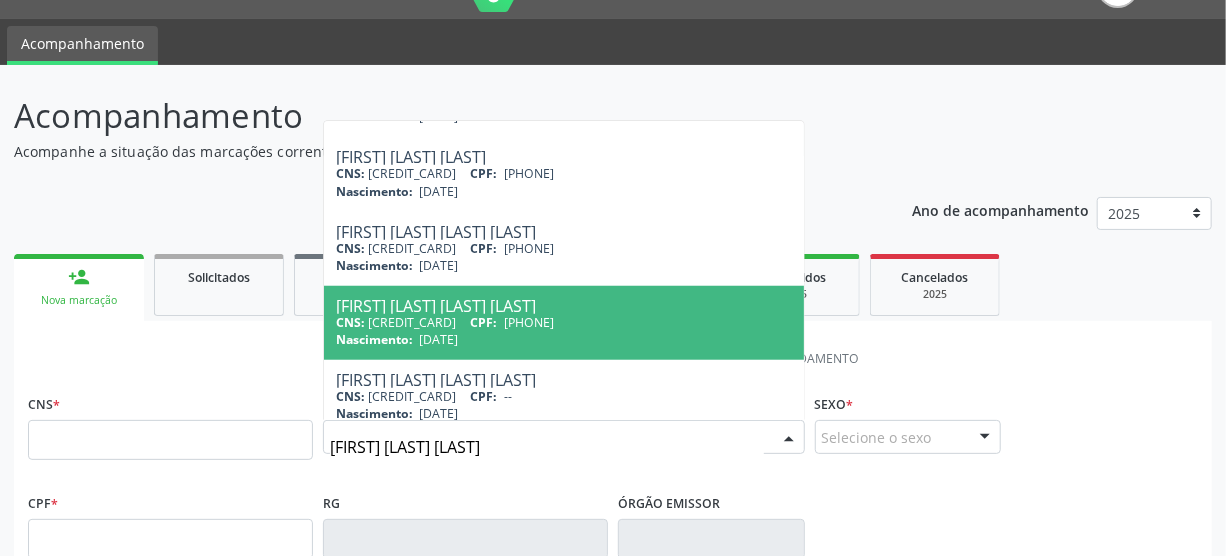 scroll, scrollTop: 814, scrollLeft: 0, axis: vertical 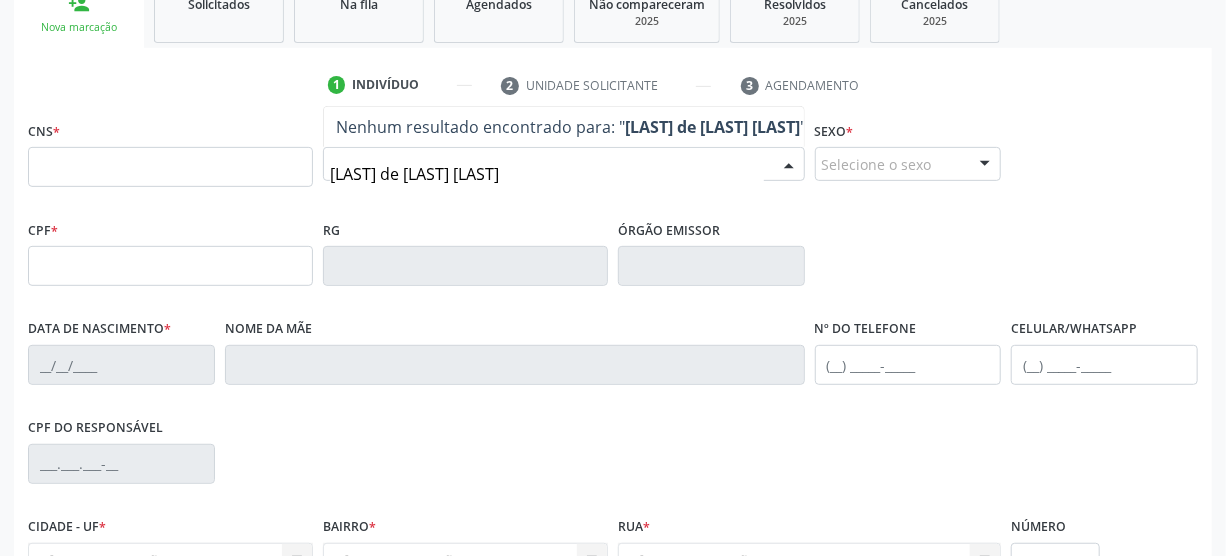 type on "[LAST] de [LAST] [LAST]" 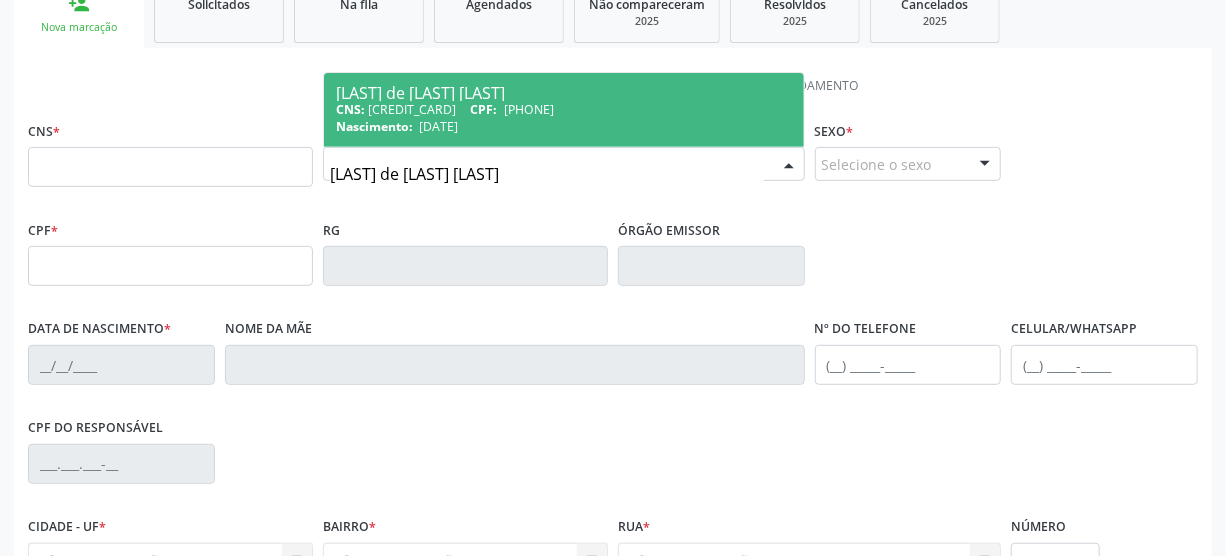 click on "[PHONE]" at bounding box center (529, 109) 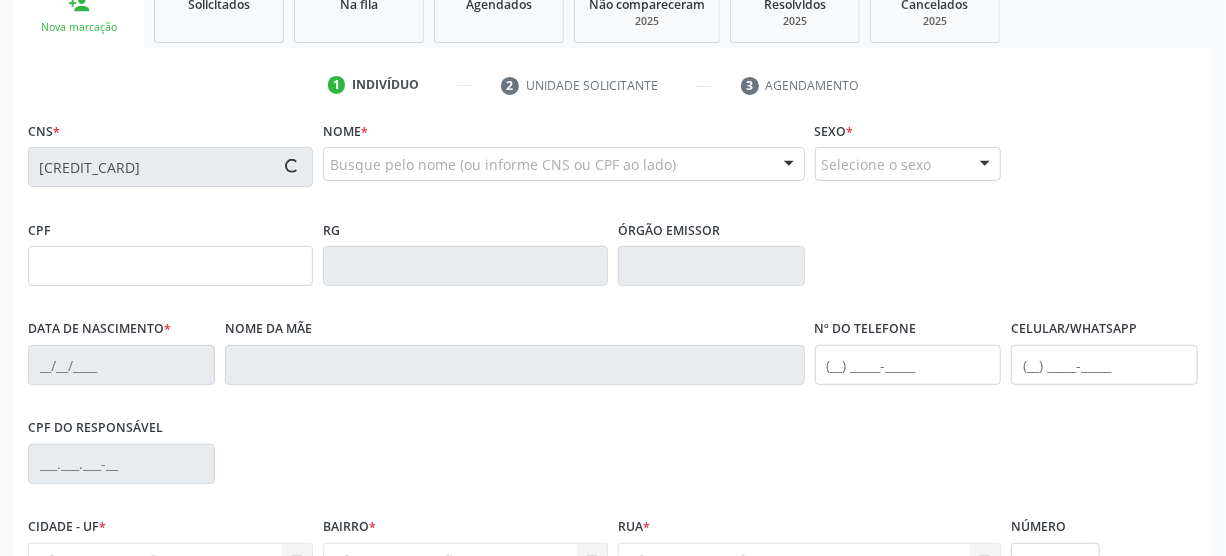 type on "[PHONE]" 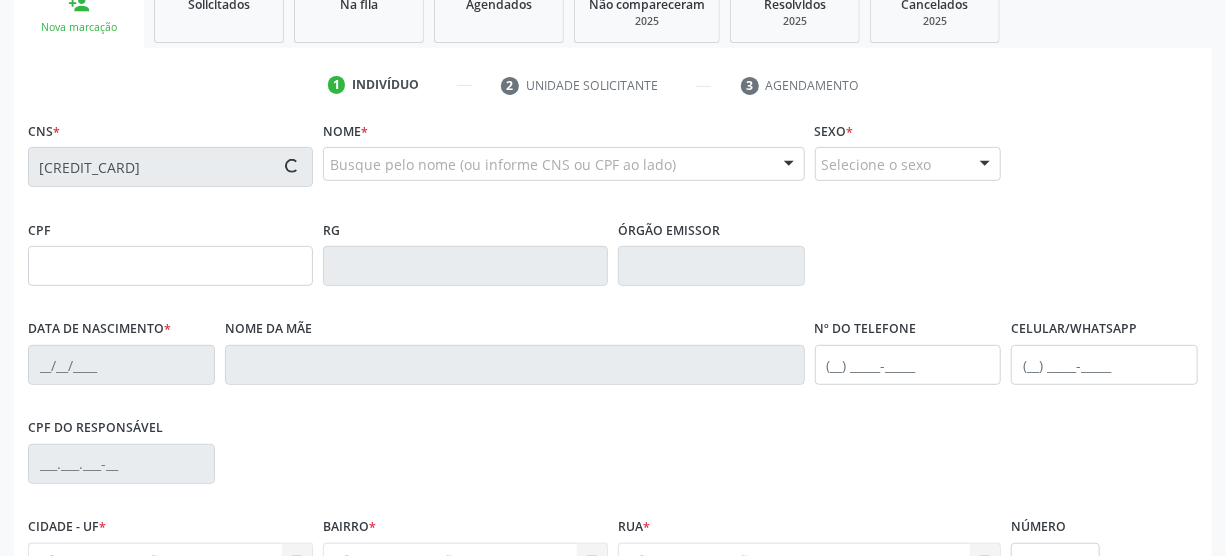 type on "[DATE]" 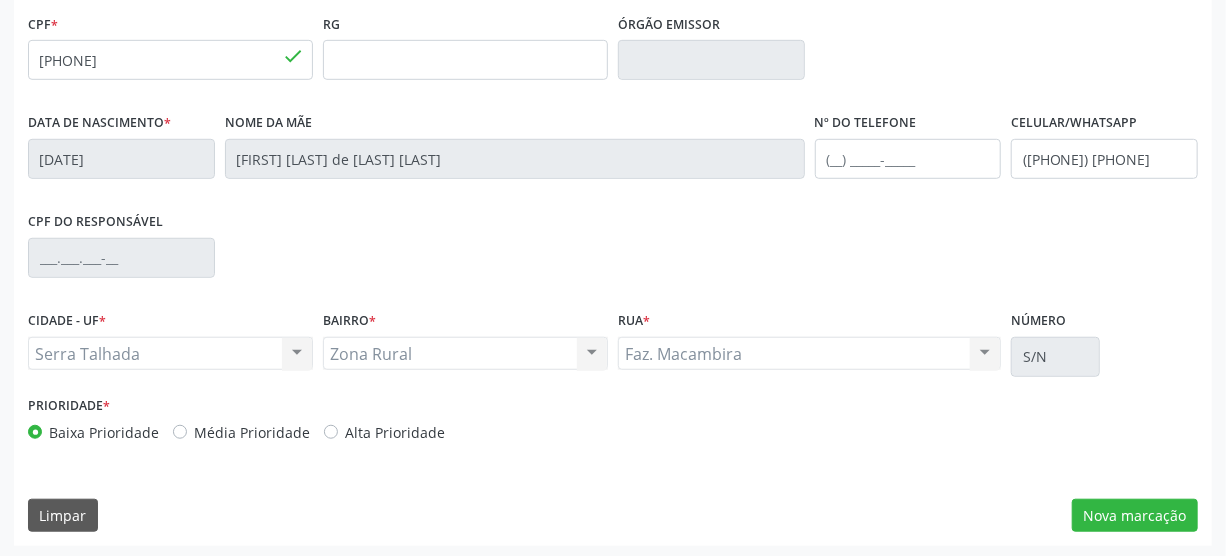 scroll, scrollTop: 527, scrollLeft: 0, axis: vertical 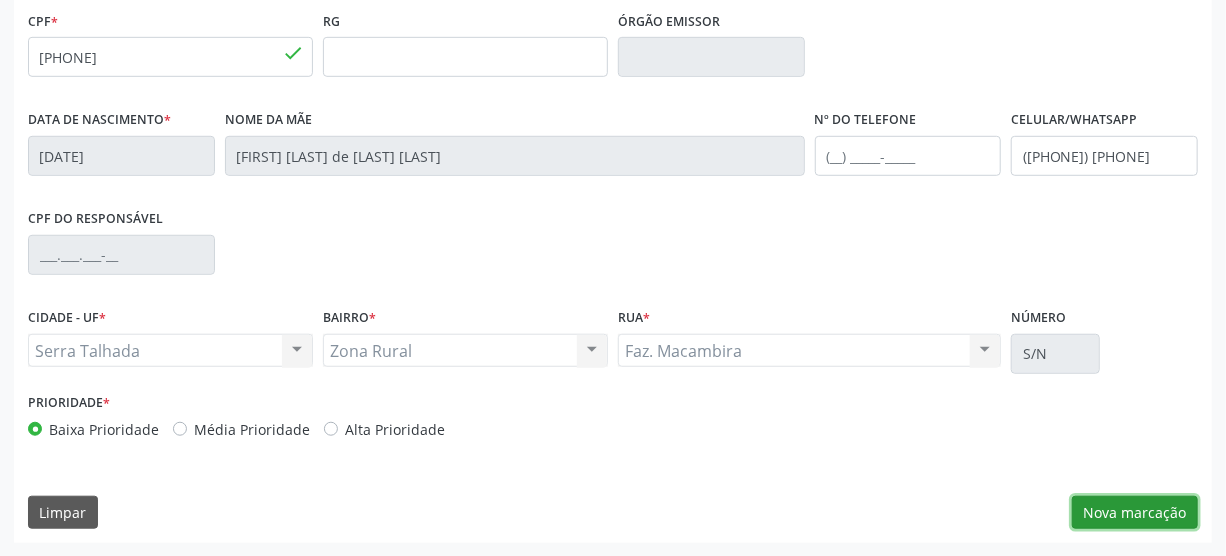 click on "Nova marcação" at bounding box center (1135, 513) 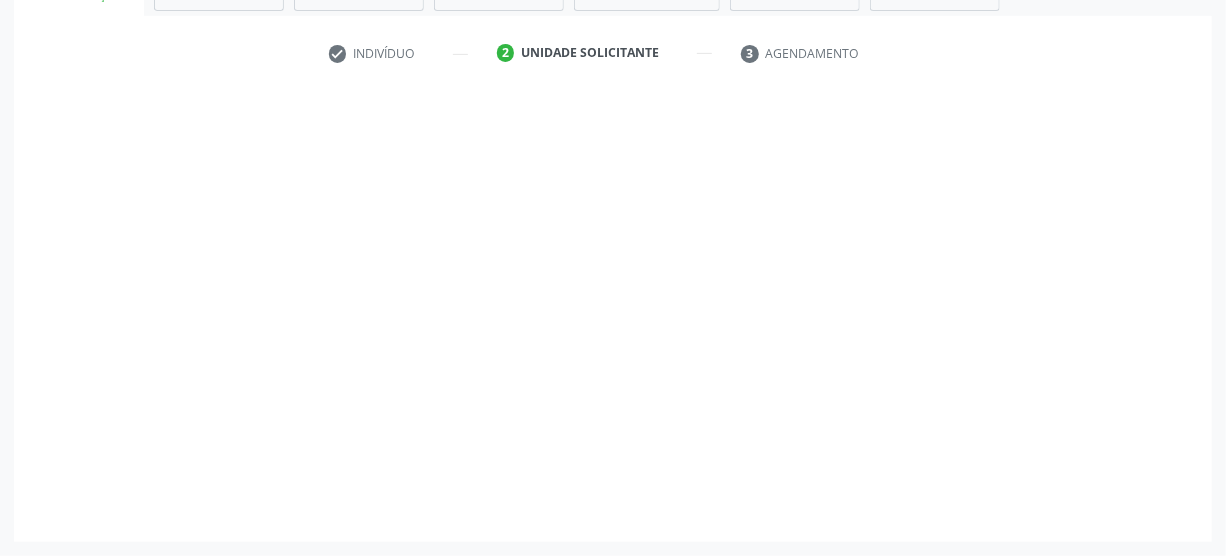 scroll, scrollTop: 348, scrollLeft: 0, axis: vertical 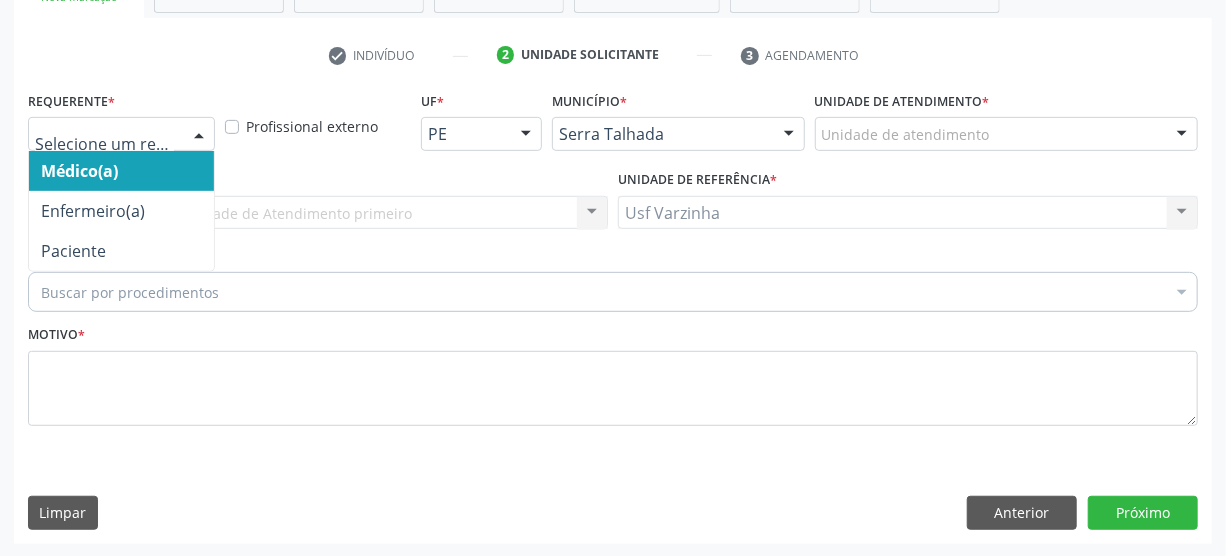 click at bounding box center [199, 135] 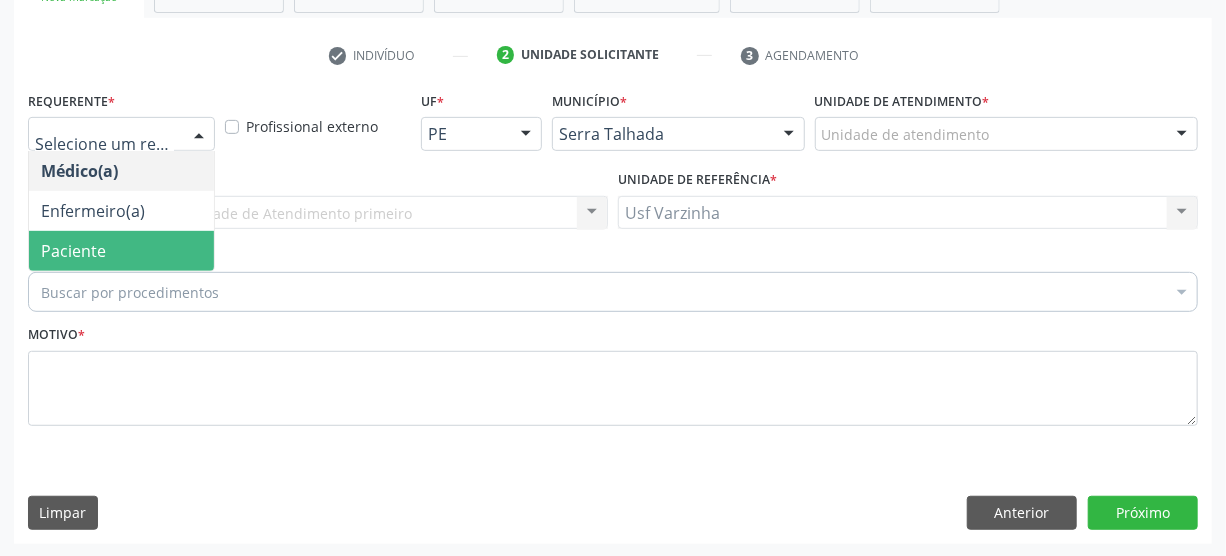 click on "Paciente" at bounding box center [121, 251] 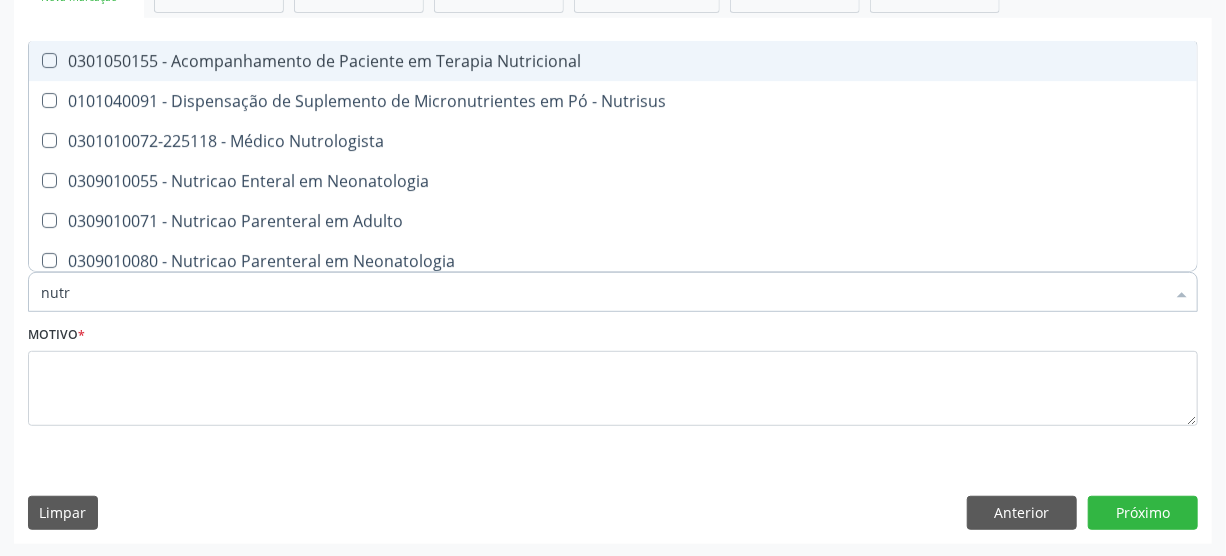 type on "nutri" 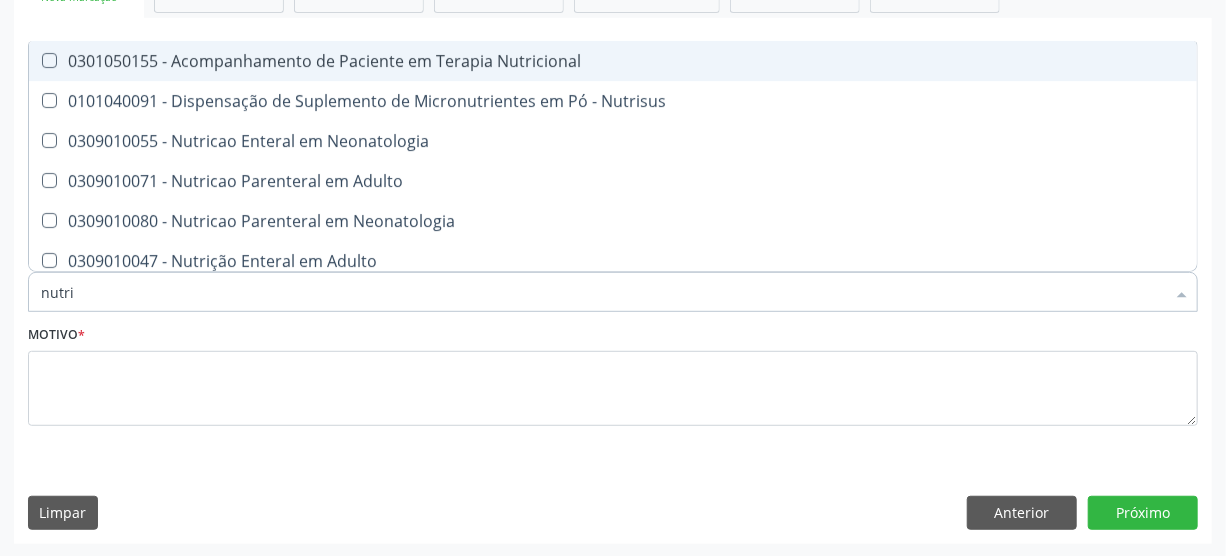 click on "0301050155 - Acompanhamento de Paciente em Terapia Nutricional" at bounding box center [613, 61] 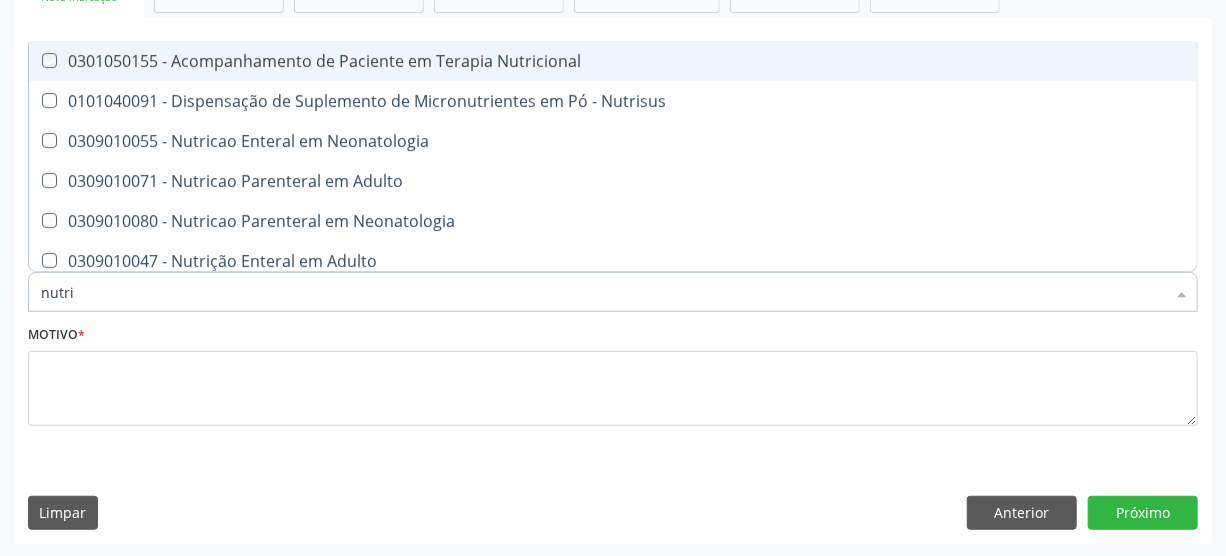 checkbox on "true" 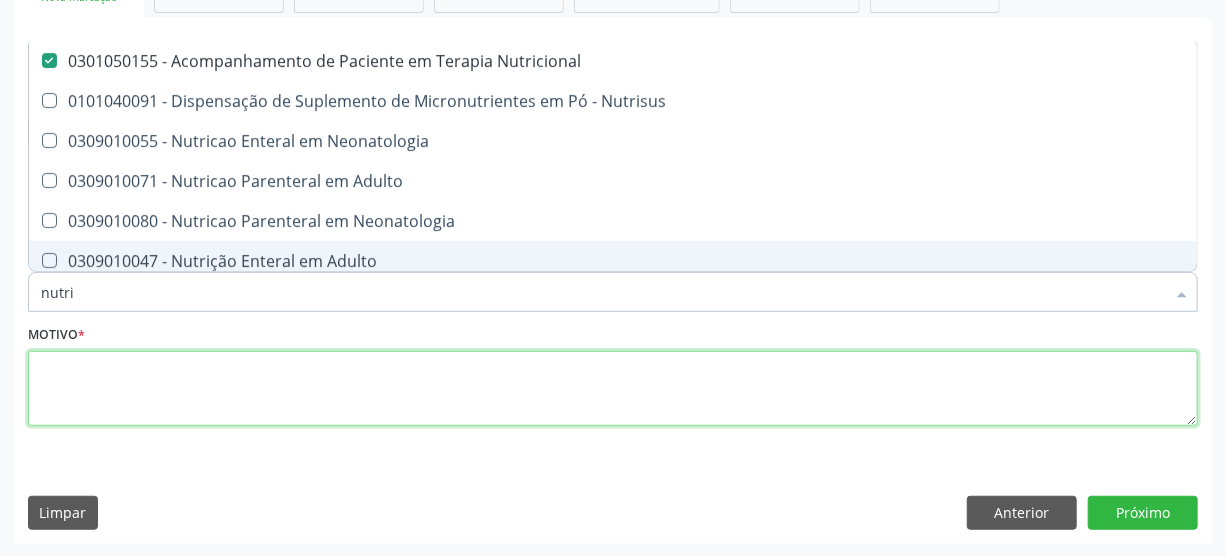 click at bounding box center [613, 389] 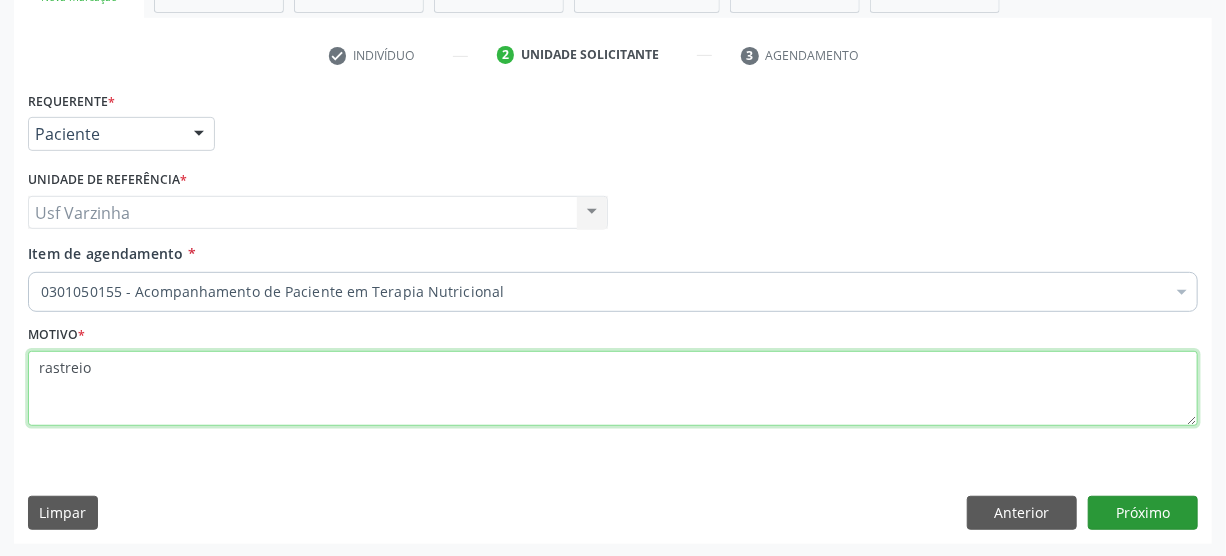 type on "rastreio" 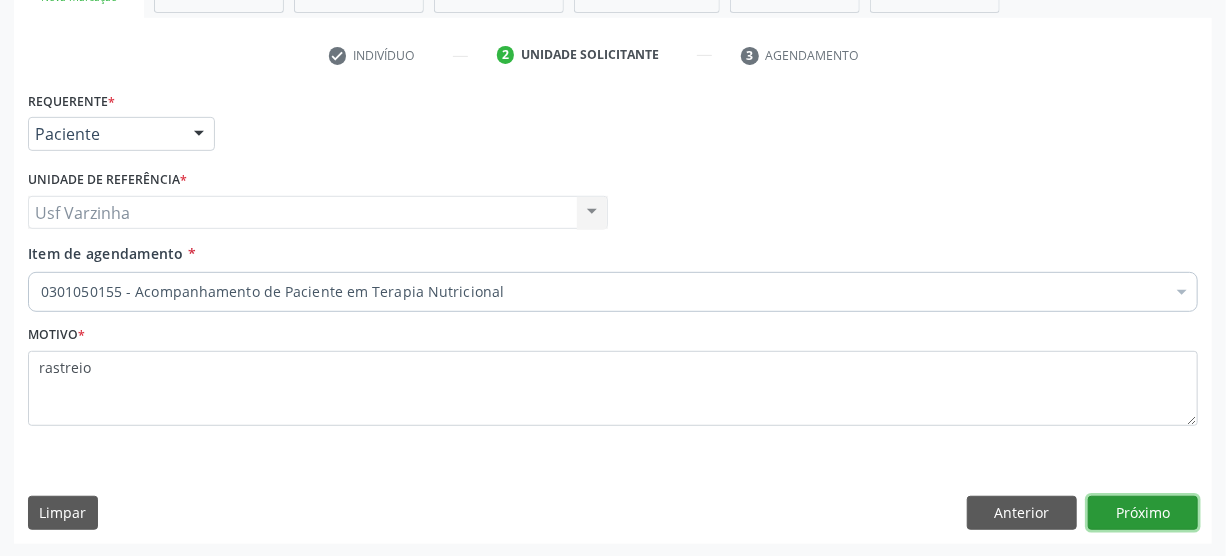click on "Próximo" at bounding box center (1143, 513) 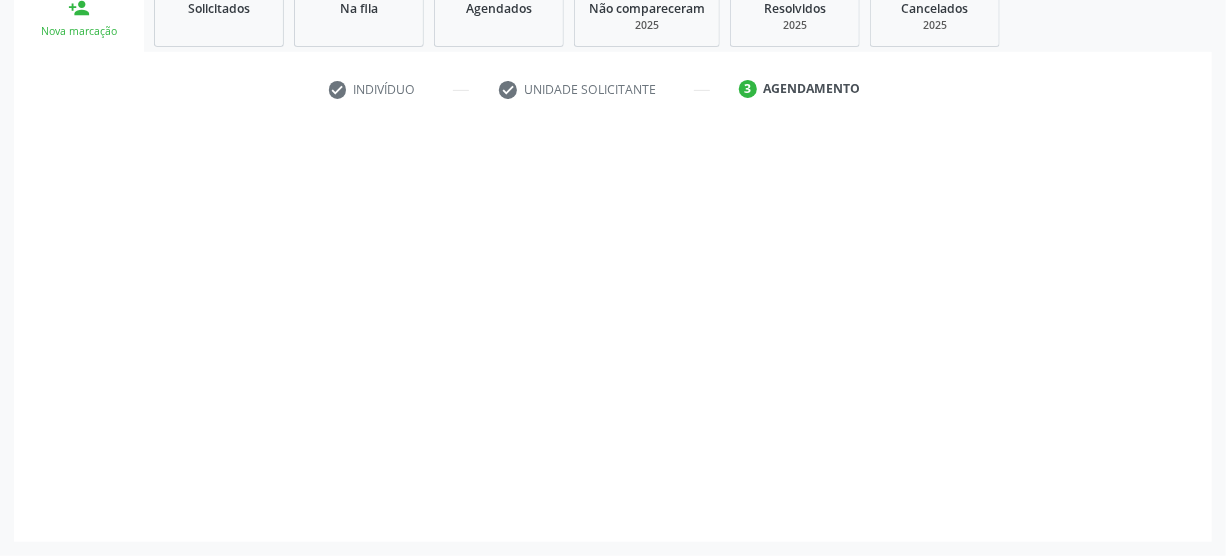 scroll, scrollTop: 312, scrollLeft: 0, axis: vertical 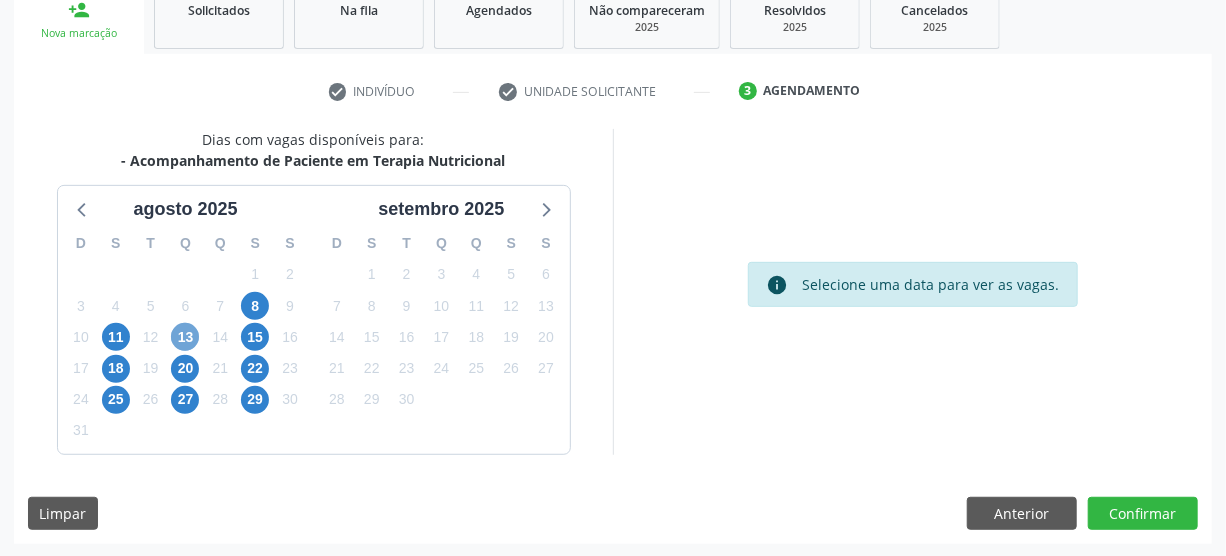 click on "13" at bounding box center [185, 337] 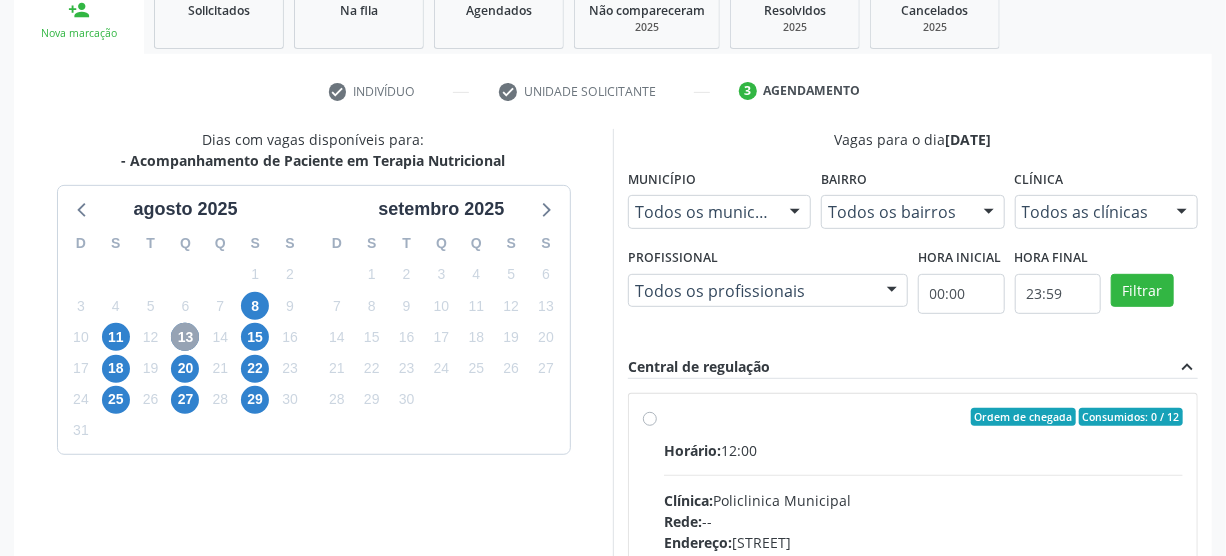 scroll, scrollTop: 403, scrollLeft: 0, axis: vertical 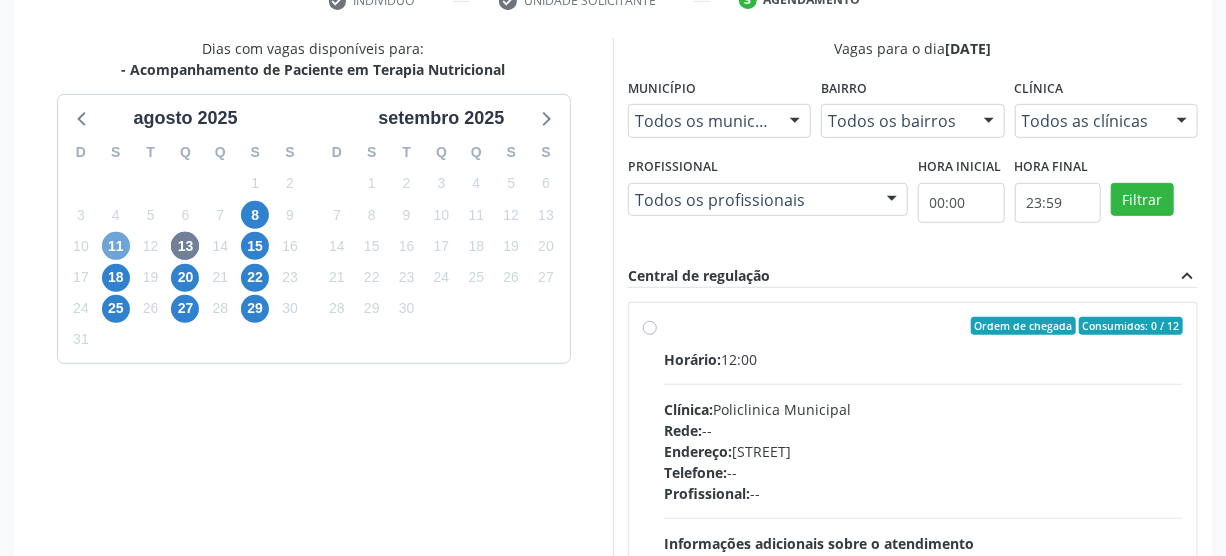click on "11" at bounding box center (116, 246) 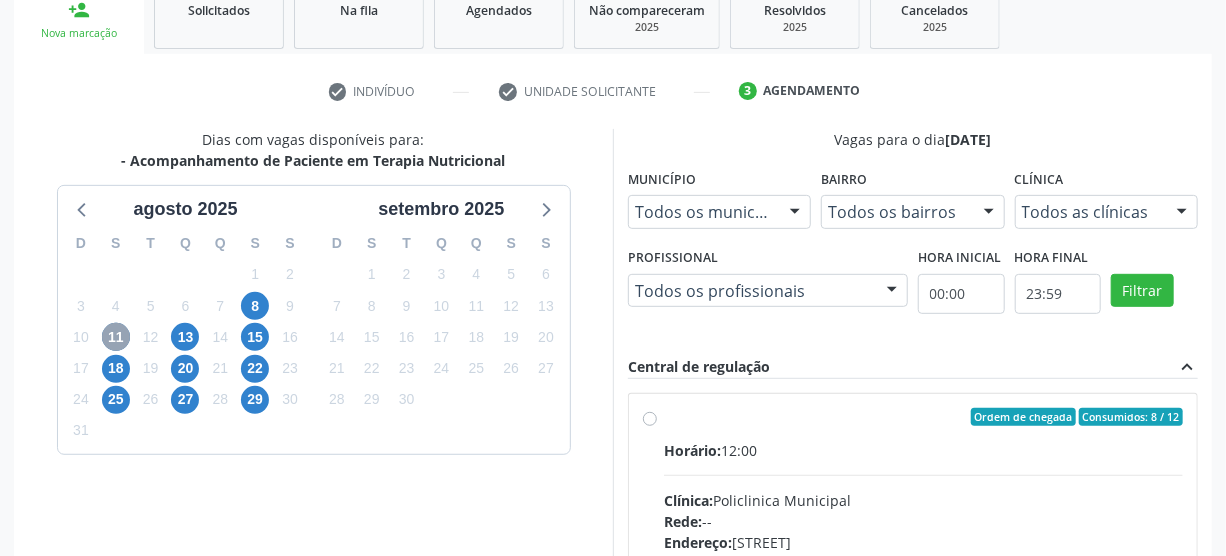 scroll, scrollTop: 403, scrollLeft: 0, axis: vertical 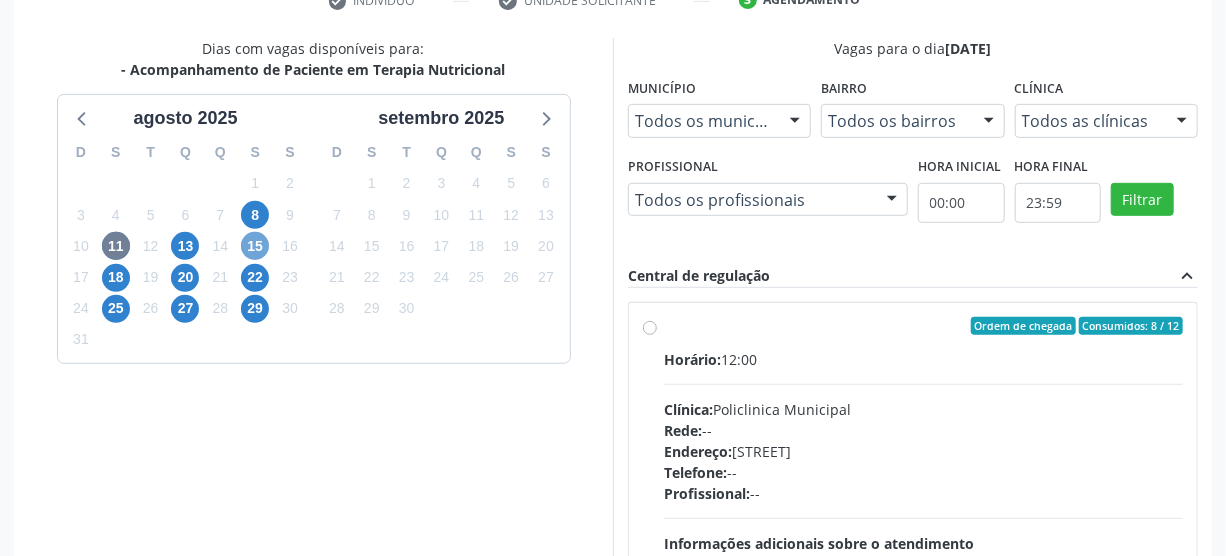 click on "15" at bounding box center [255, 246] 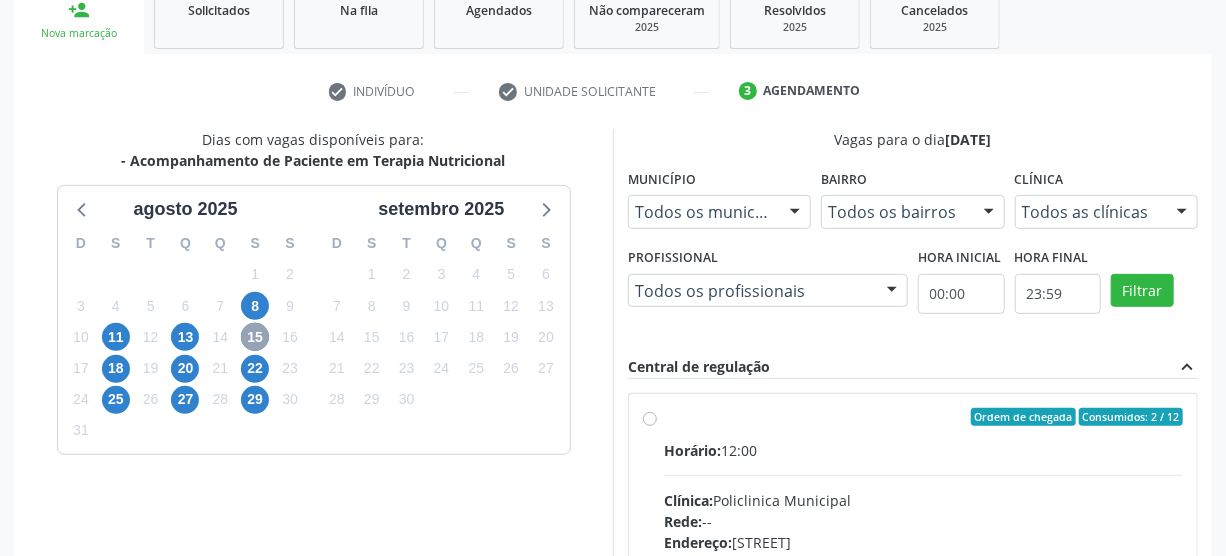 scroll, scrollTop: 403, scrollLeft: 0, axis: vertical 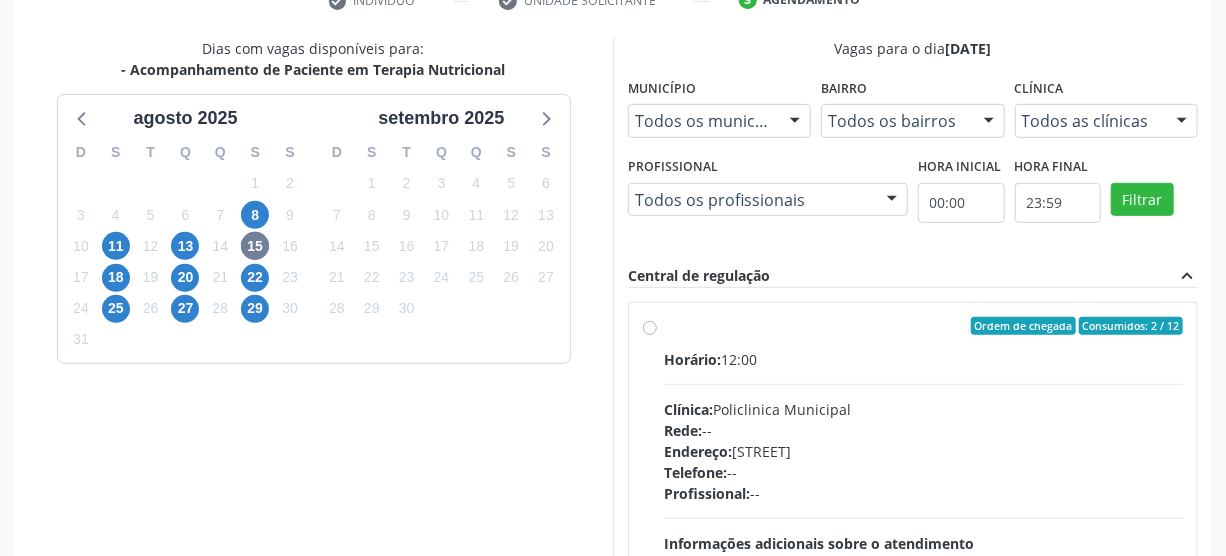 click on "Ordem de chegada
Consumidos: 2 / 12
Horário:   12:00
Clínica:  Policlinica Municipal
Rede:
--
Endereço:   Predio, nº S/N, [NEIGHBORHOOD], [CITY] - [STATE]
Telefone:   --
Profissional:
--
Informações adicionais sobre o atendimento
Idade de atendimento:
Sem restrição
Gênero(s) atendido(s):
Sem restrição
Informações adicionais:
--" at bounding box center [923, 470] 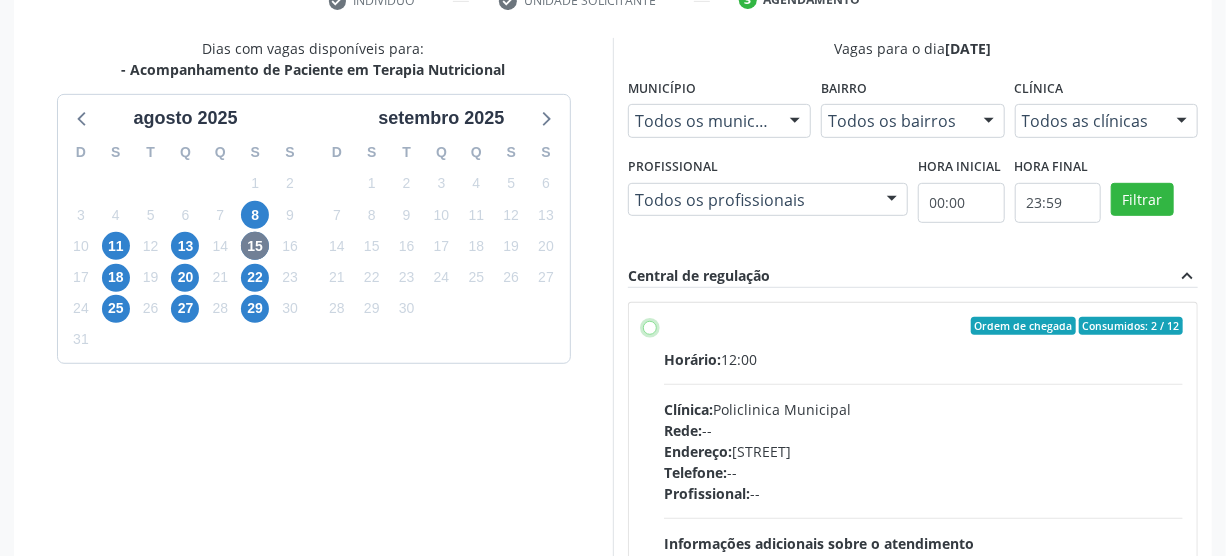 click on "Ordem de chegada
Consumidos: 2 / 12
Horário:   12:00
Clínica:  Policlinica Municipal
Rede:
--
Endereço:   Predio, nº S/N, [NEIGHBORHOOD], [CITY] - [STATE]
Telefone:   --
Profissional:
--
Informações adicionais sobre o atendimento
Idade de atendimento:
Sem restrição
Gênero(s) atendido(s):
Sem restrição
Informações adicionais:
--" at bounding box center [650, 326] 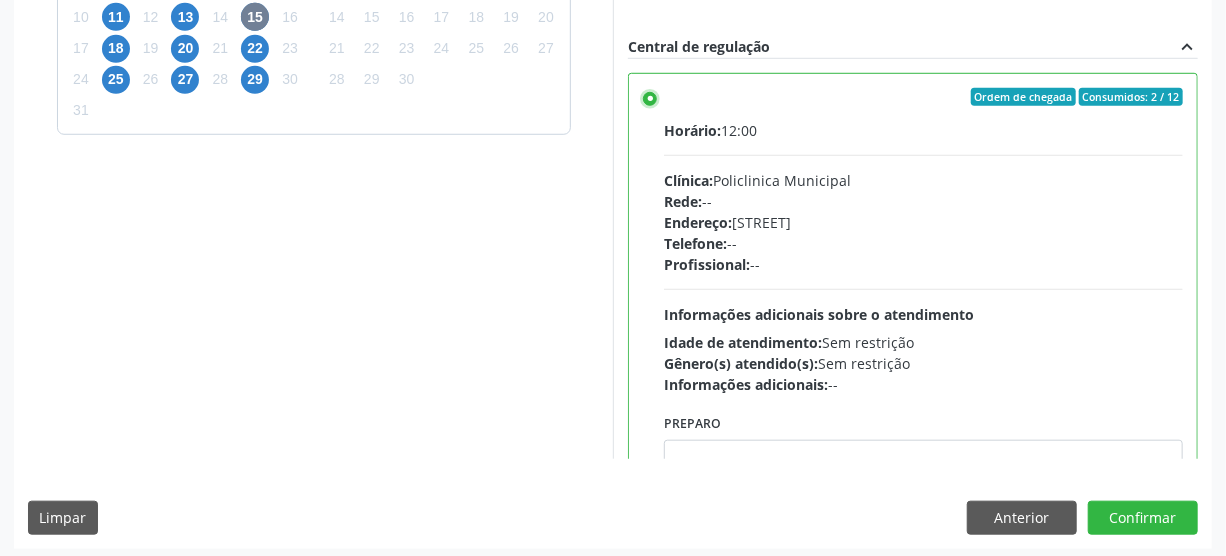 scroll, scrollTop: 637, scrollLeft: 0, axis: vertical 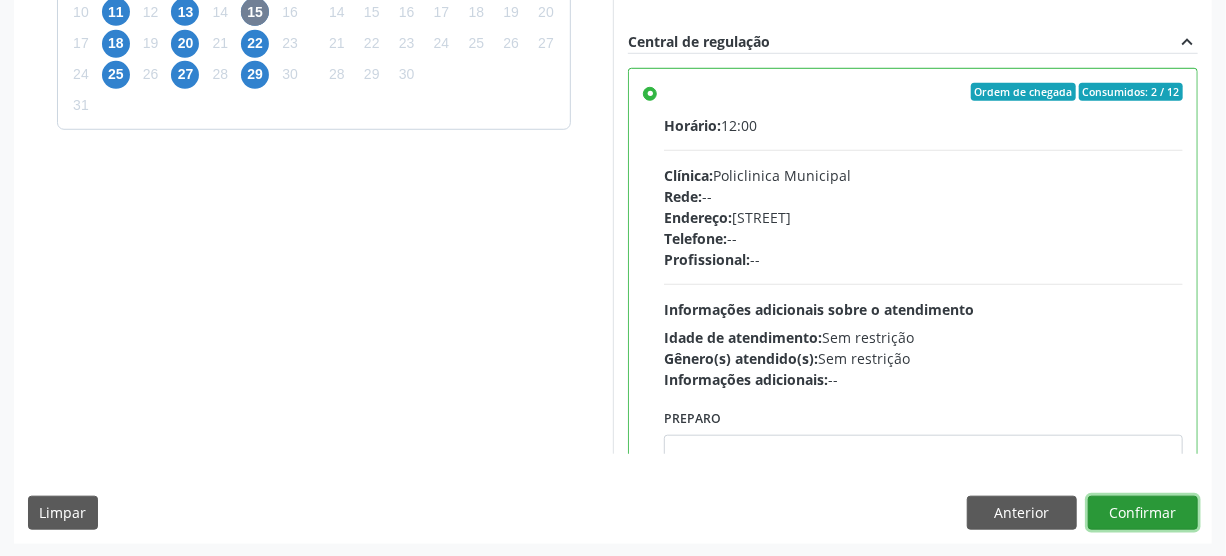 click on "Confirmar" at bounding box center (1143, 513) 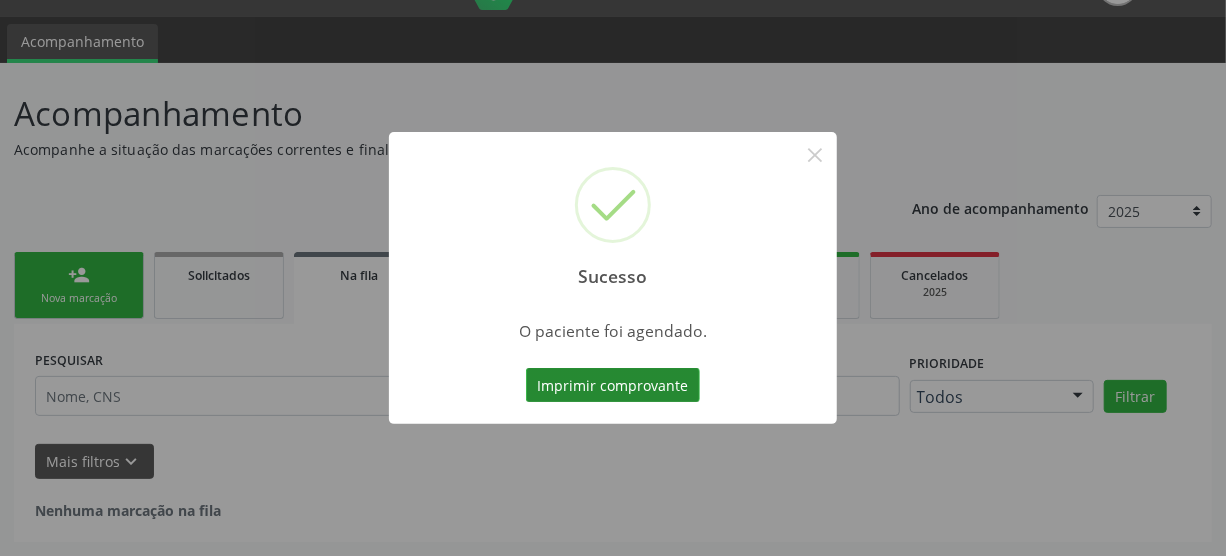 scroll, scrollTop: 45, scrollLeft: 0, axis: vertical 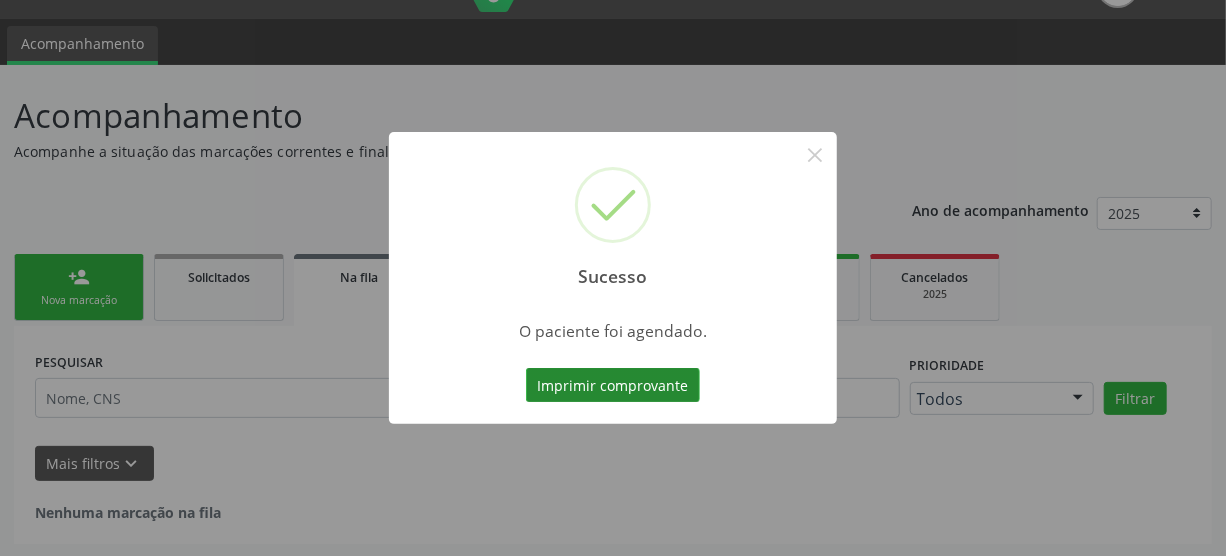 click on "Imprimir comprovante" at bounding box center [613, 385] 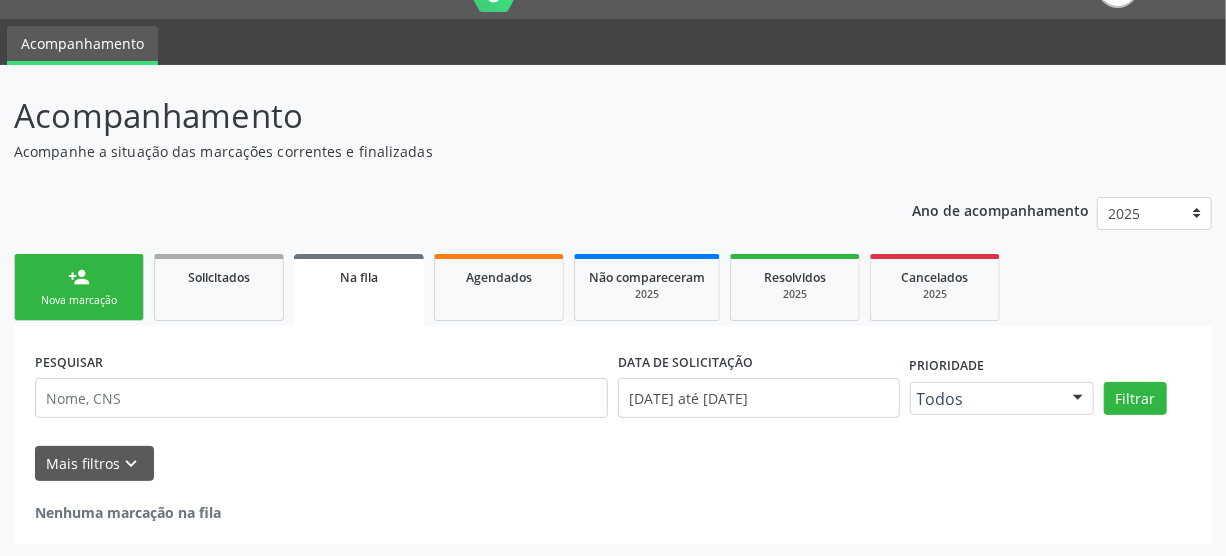 click on "Nova marcação" at bounding box center (79, 300) 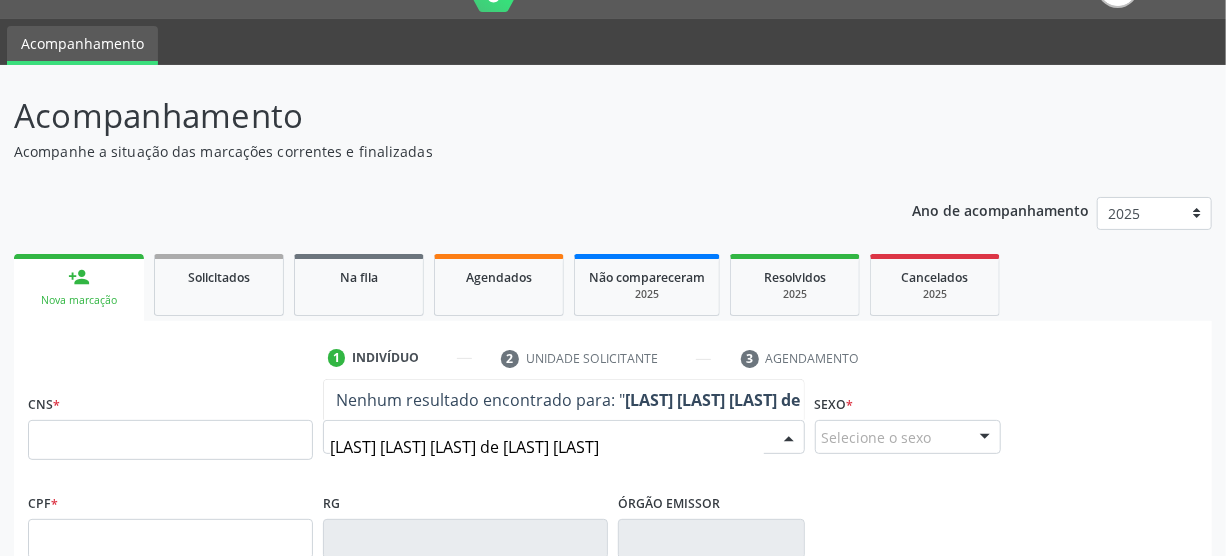type on "[LAST] [LAST] [LAST] de [LAST] [LAST]" 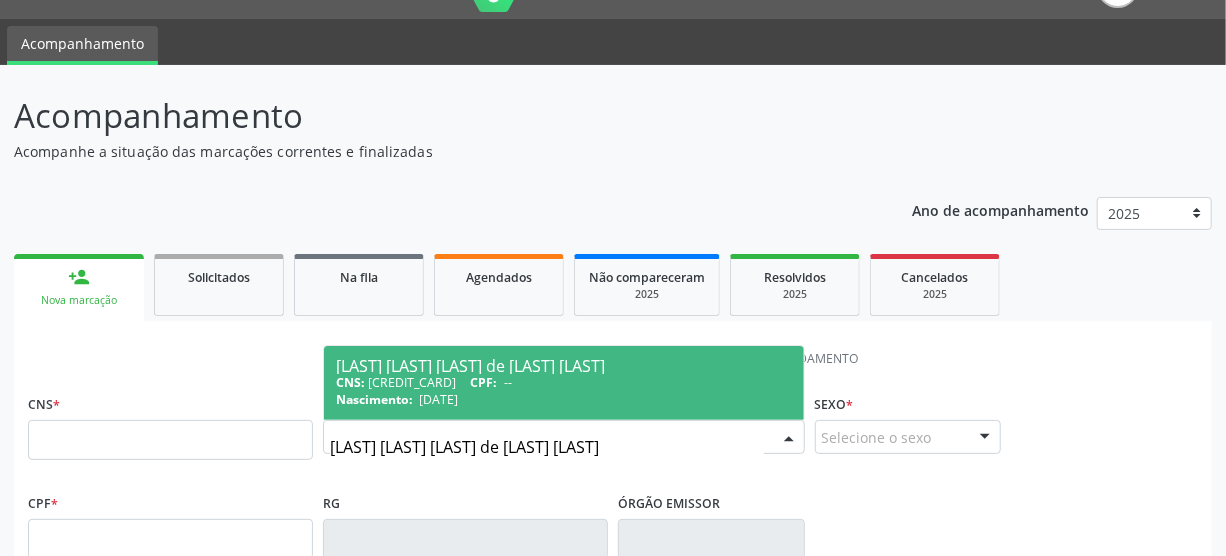 click on "CNS:
[CREDIT_CARD]
CPF:    --" at bounding box center [564, 382] 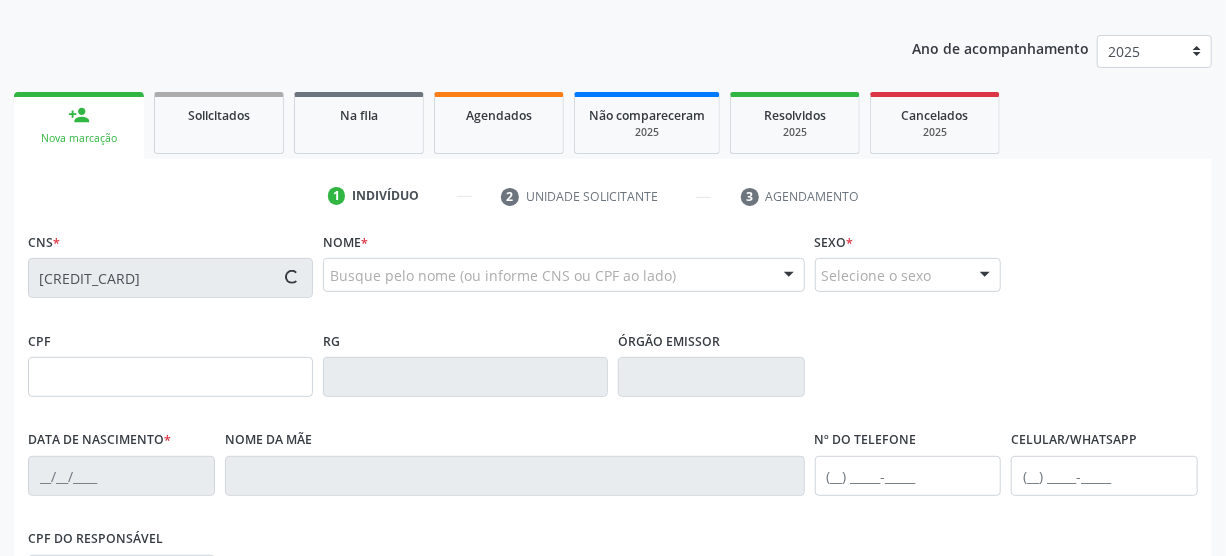 scroll, scrollTop: 227, scrollLeft: 0, axis: vertical 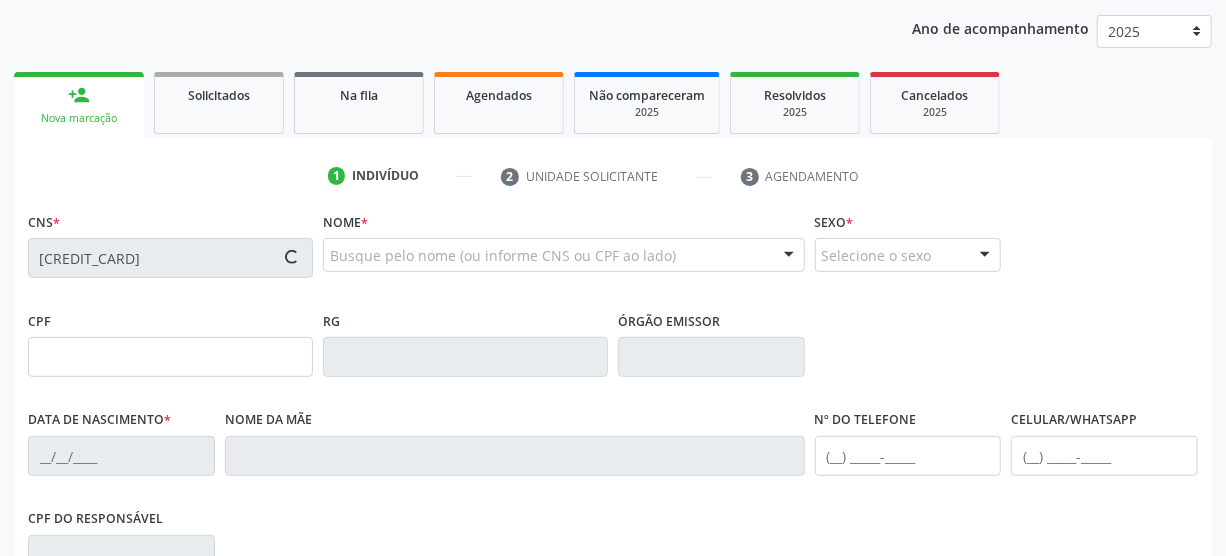 type on "[DATE]" 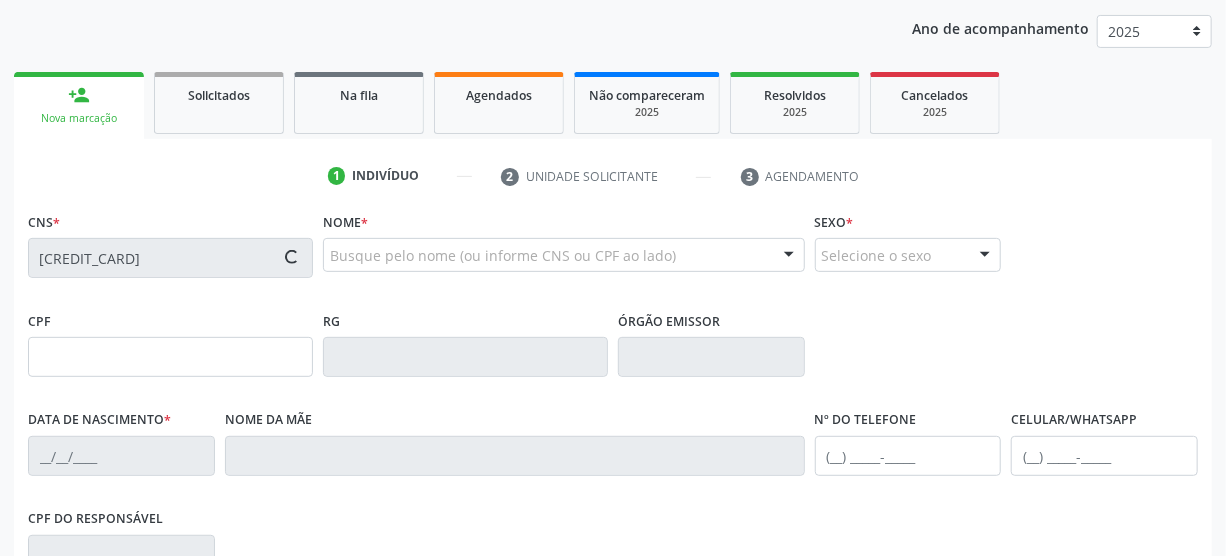 type on "[FIRST] de [LAST] [LAST] [LAST]" 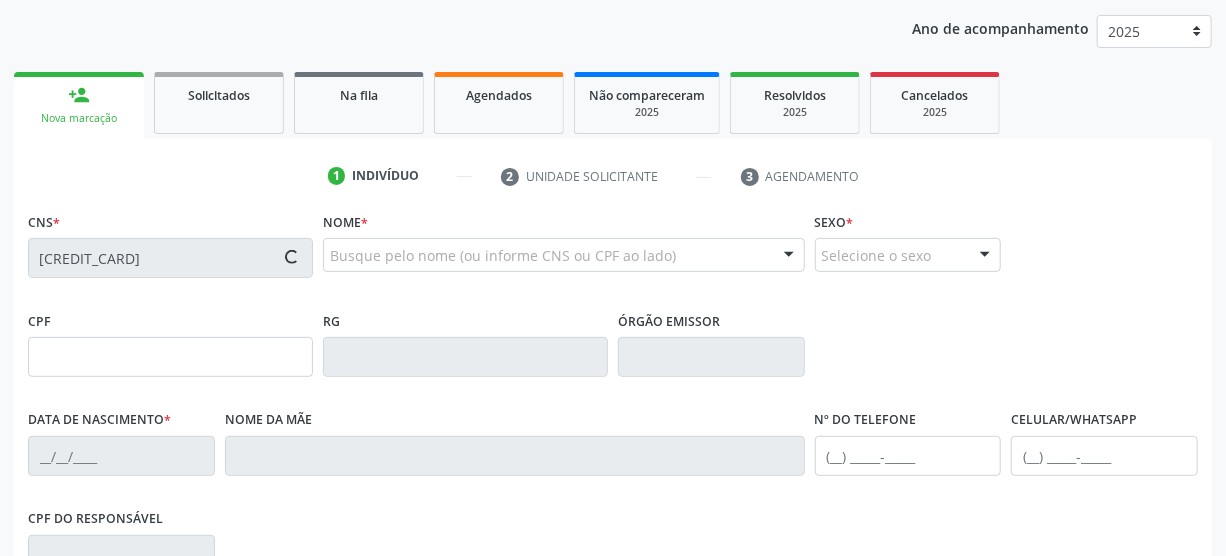 type on "([PHONE]) [PHONE]" 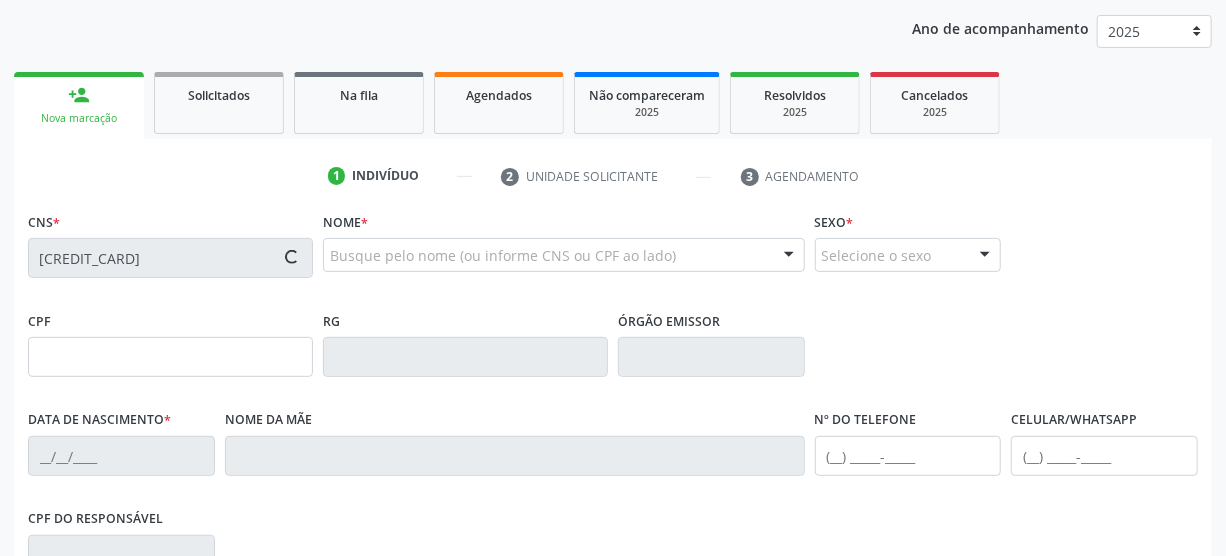 type on "([PHONE]) [PHONE]" 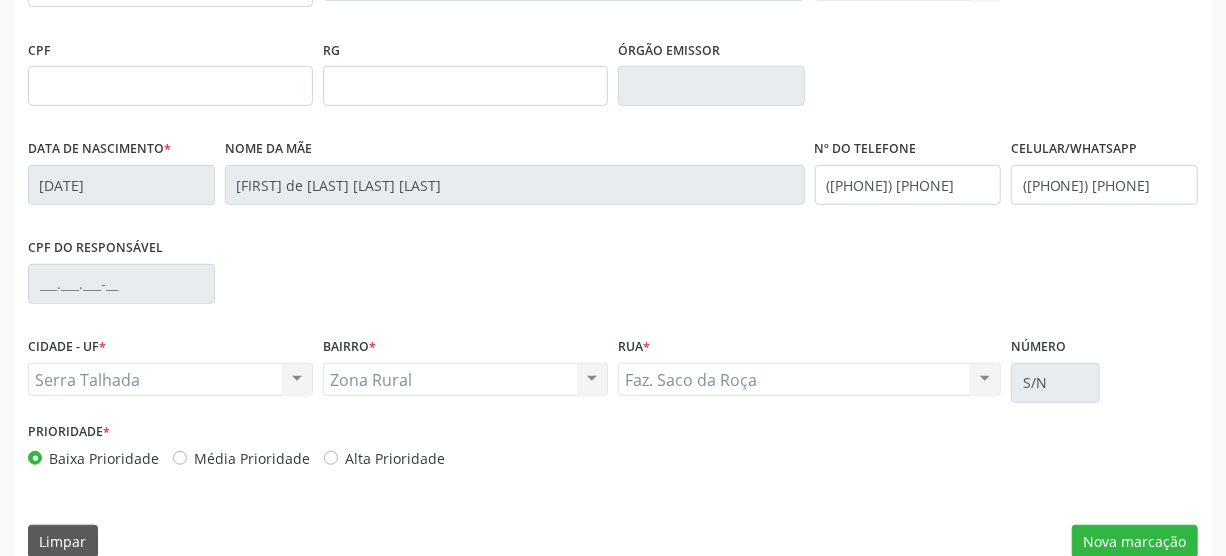 scroll, scrollTop: 527, scrollLeft: 0, axis: vertical 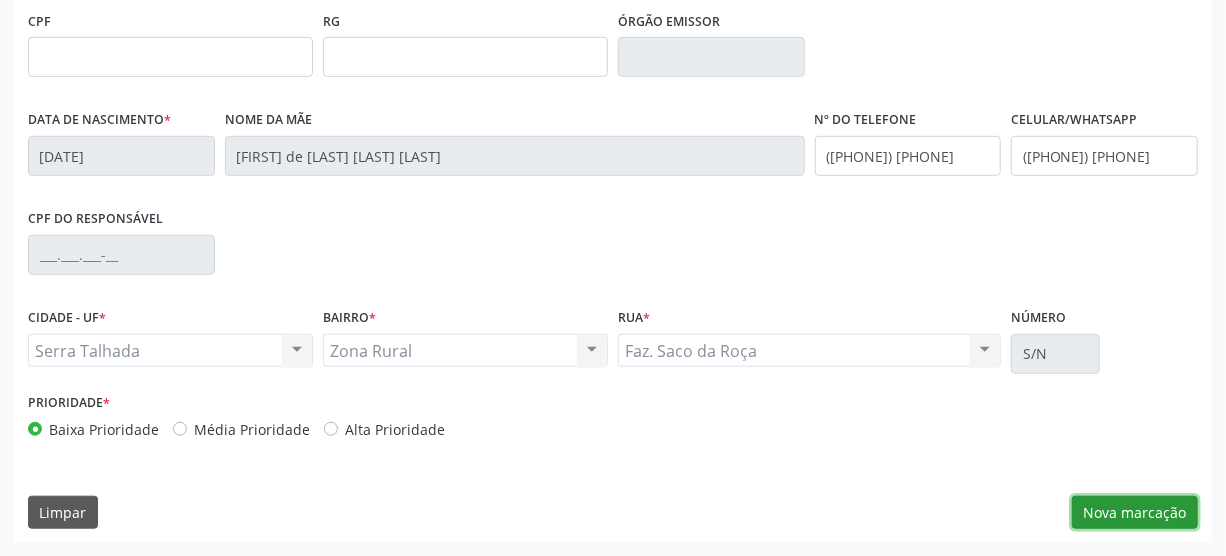 click on "Nova marcação" at bounding box center (1135, 513) 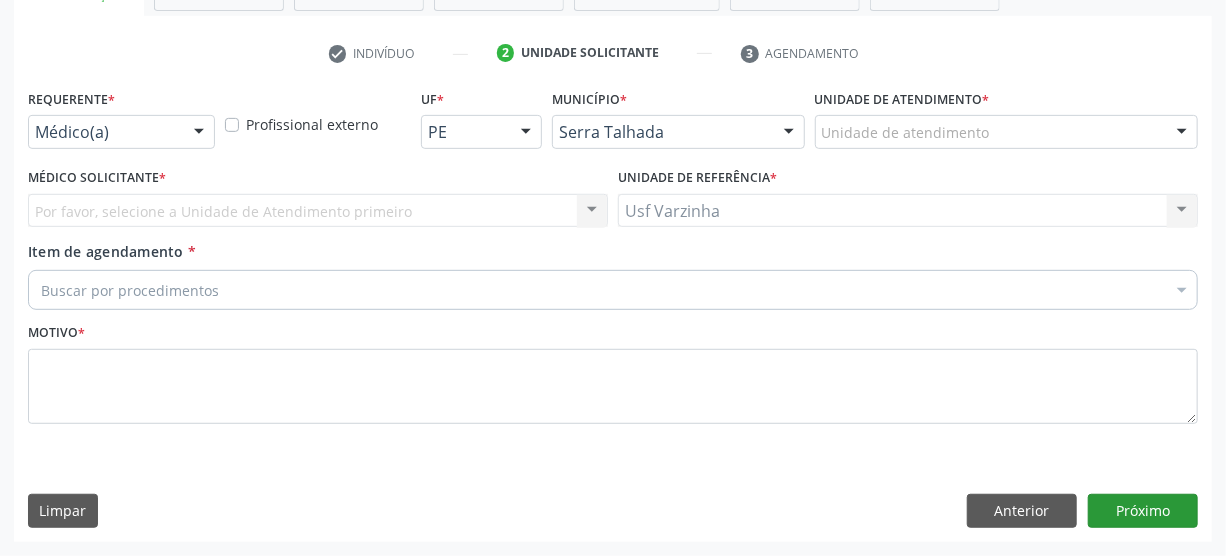 scroll, scrollTop: 348, scrollLeft: 0, axis: vertical 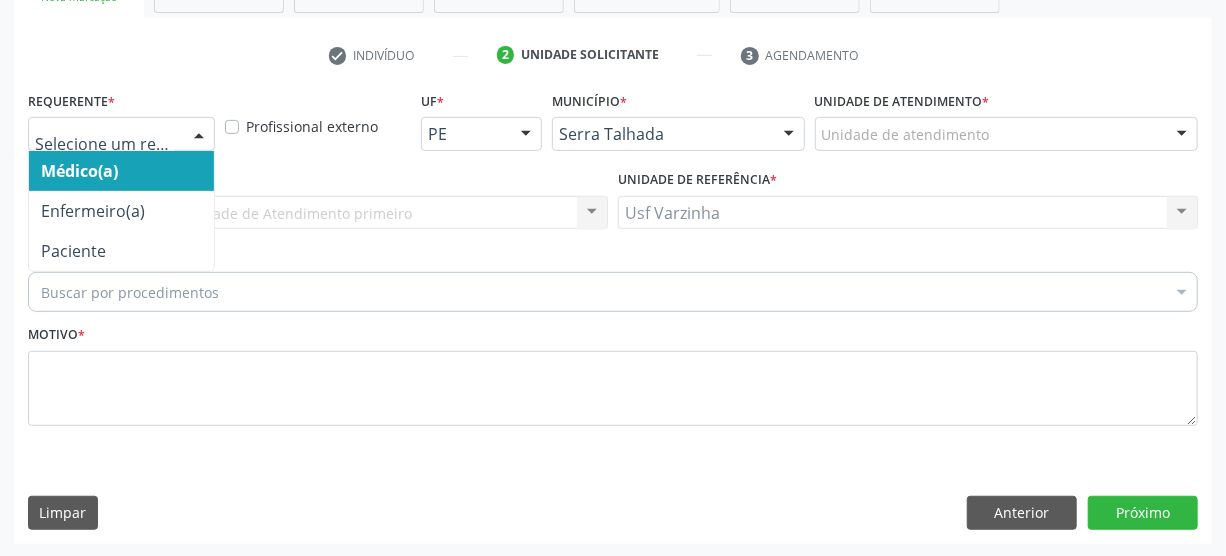 click at bounding box center (199, 135) 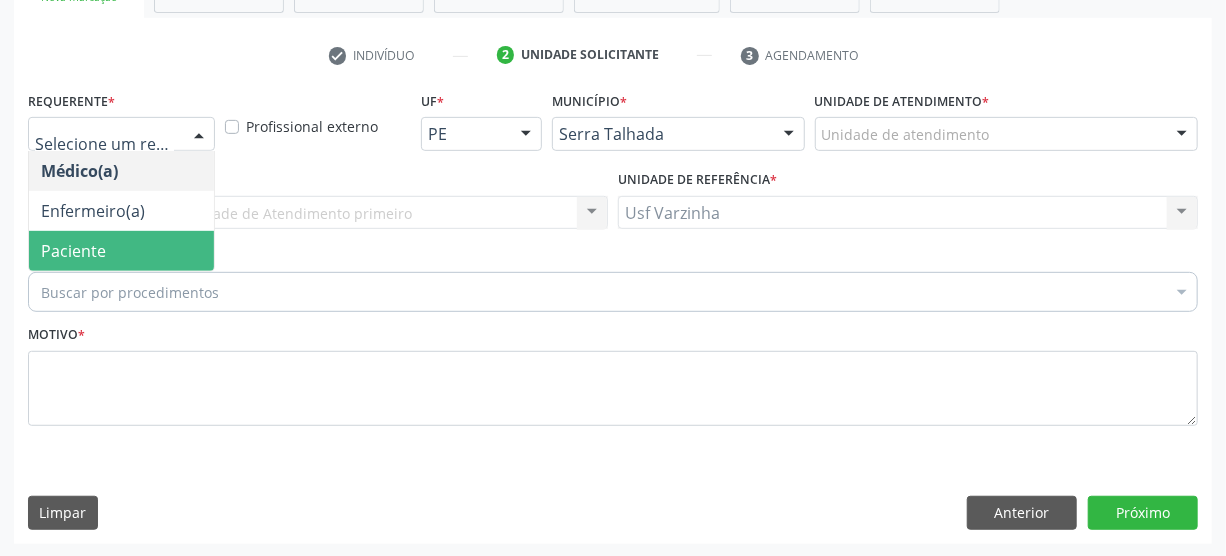 click on "Paciente" at bounding box center [121, 251] 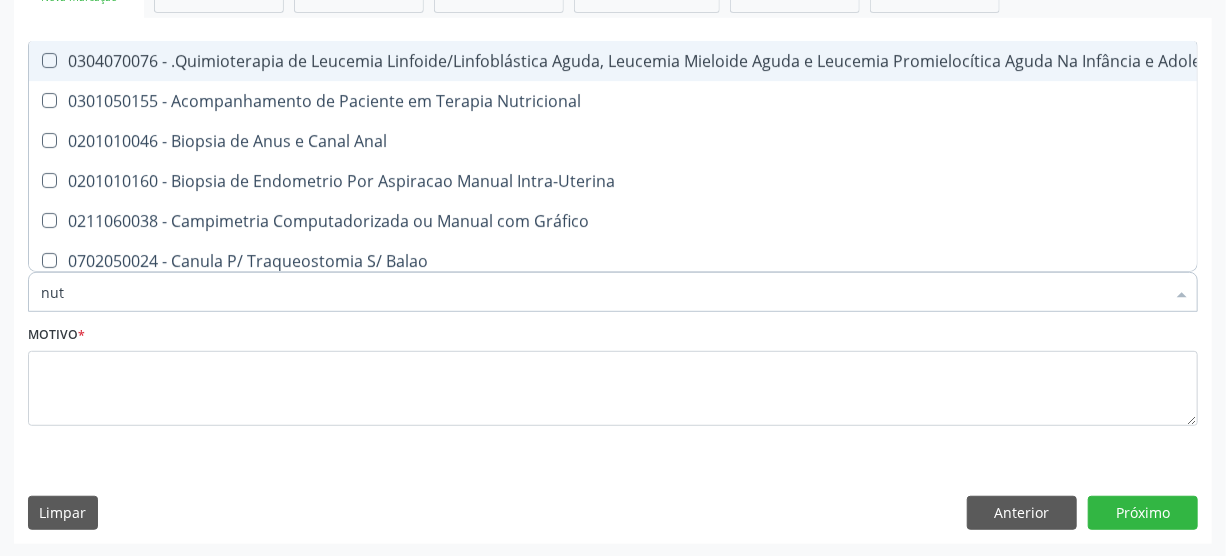 type on "nutr" 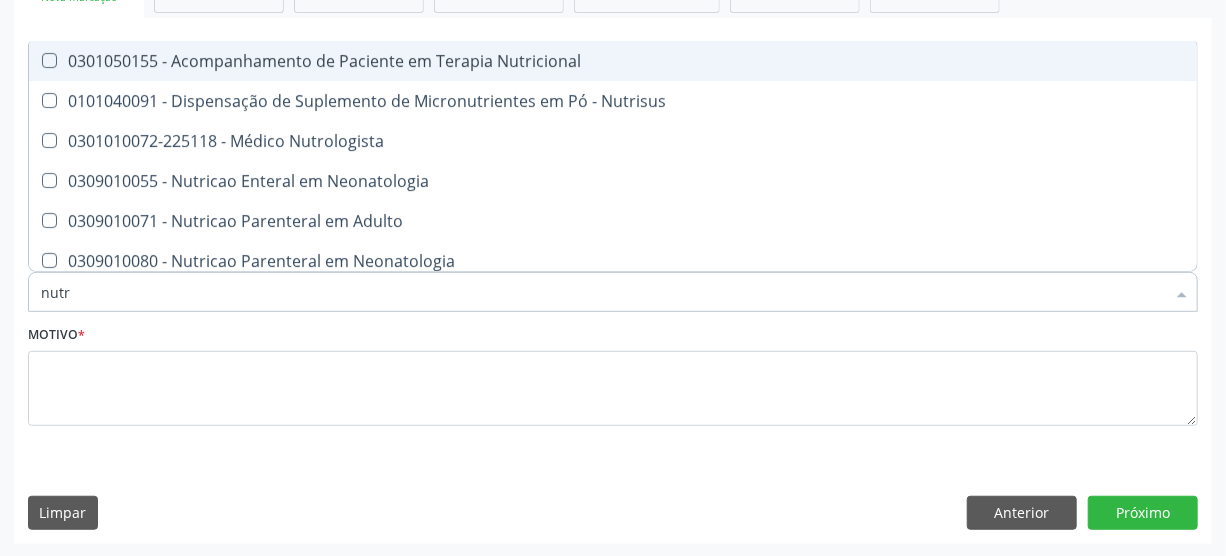 click on "0301050155 - Acompanhamento de Paciente em Terapia Nutricional" at bounding box center (613, 61) 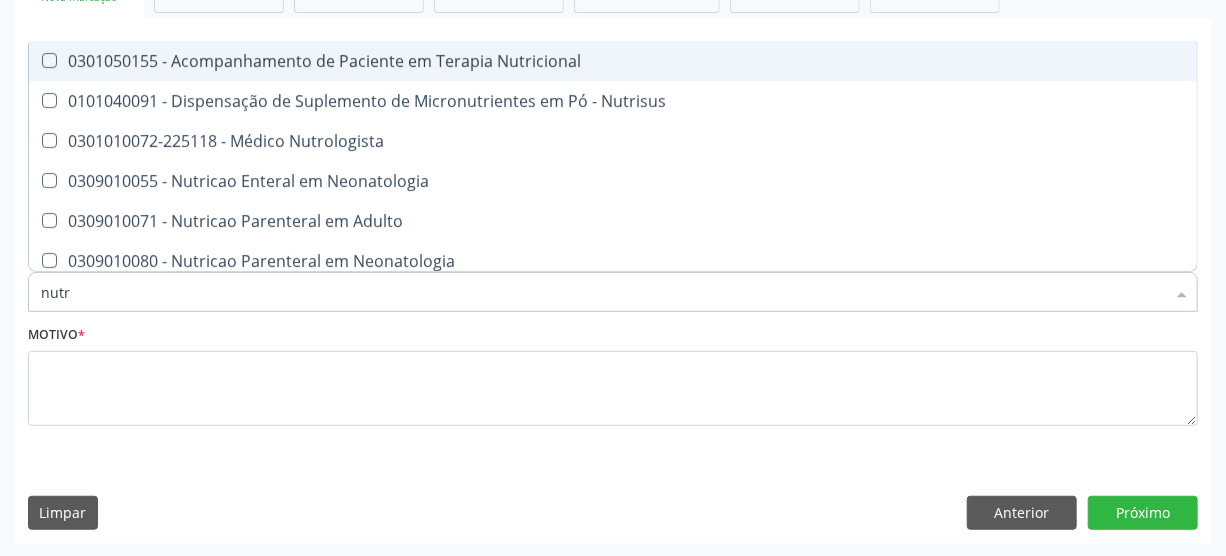 checkbox on "true" 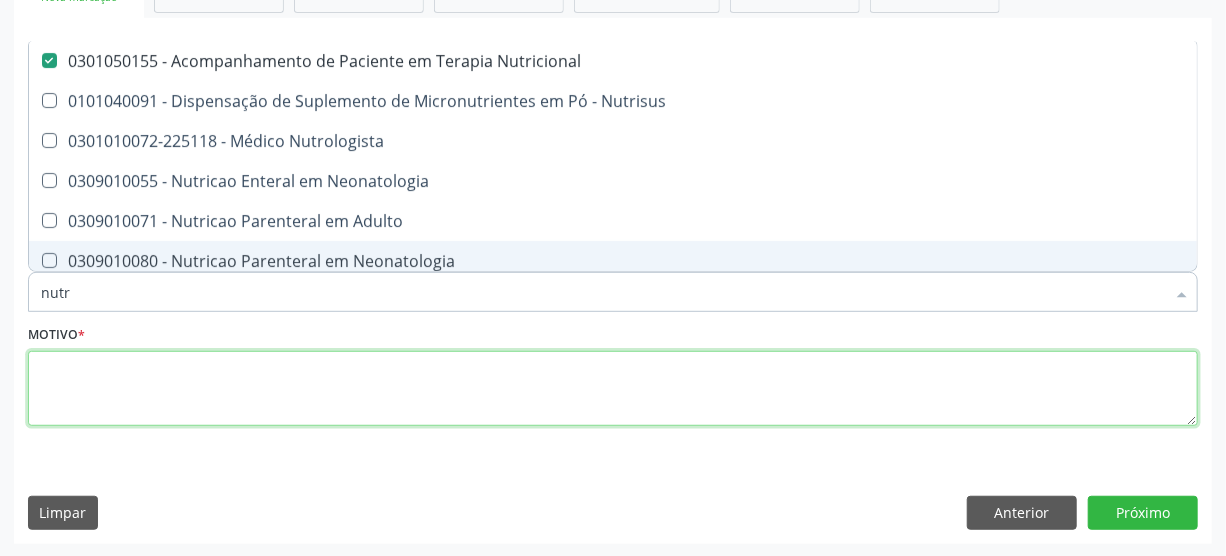 click at bounding box center (613, 389) 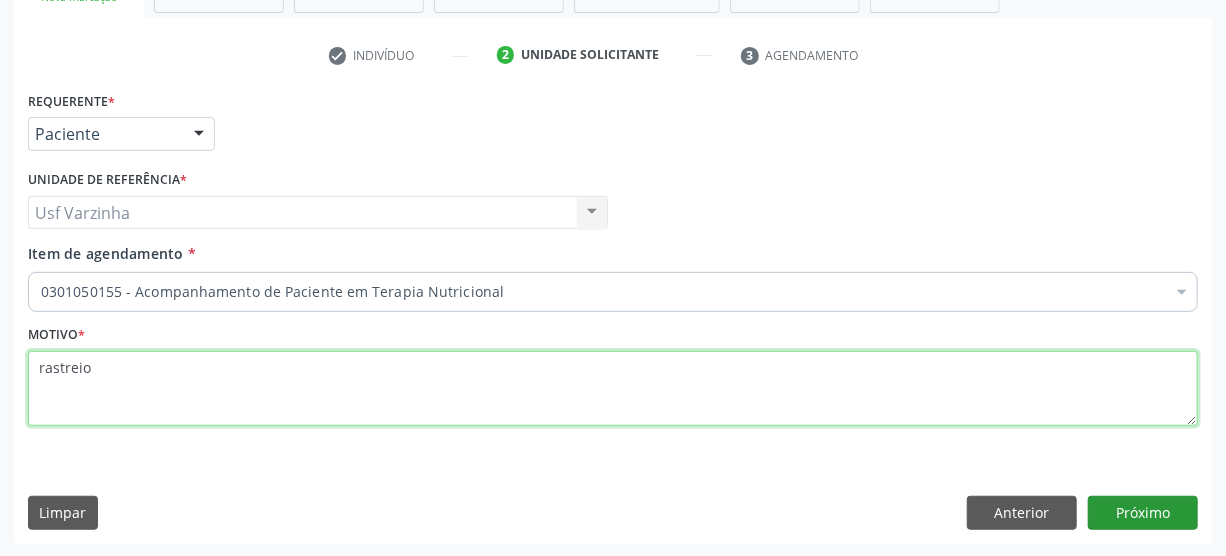 type on "rastreio" 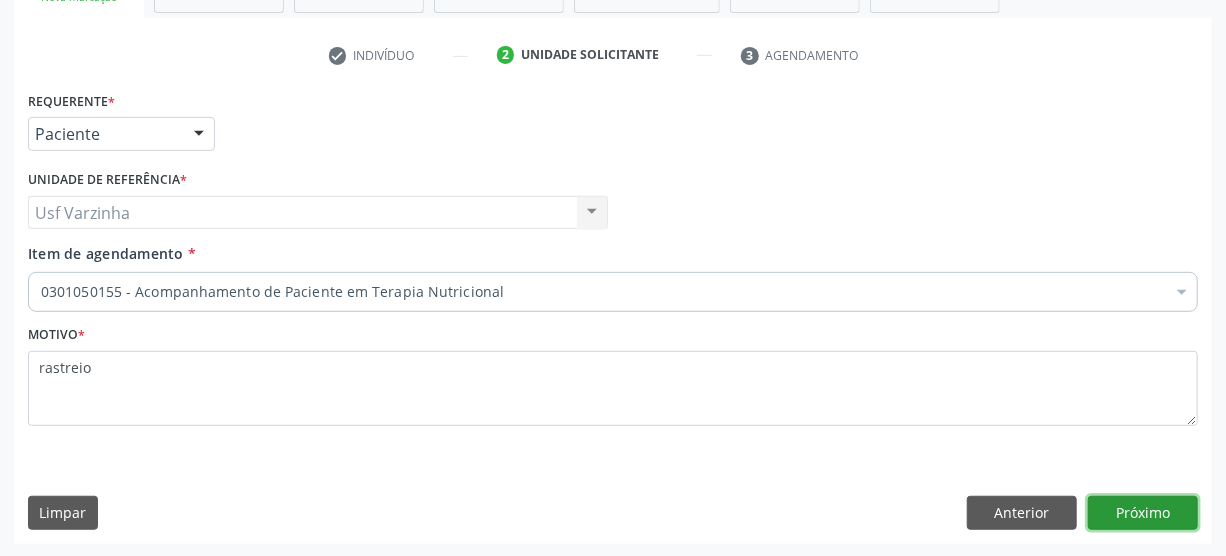click on "Próximo" at bounding box center [1143, 513] 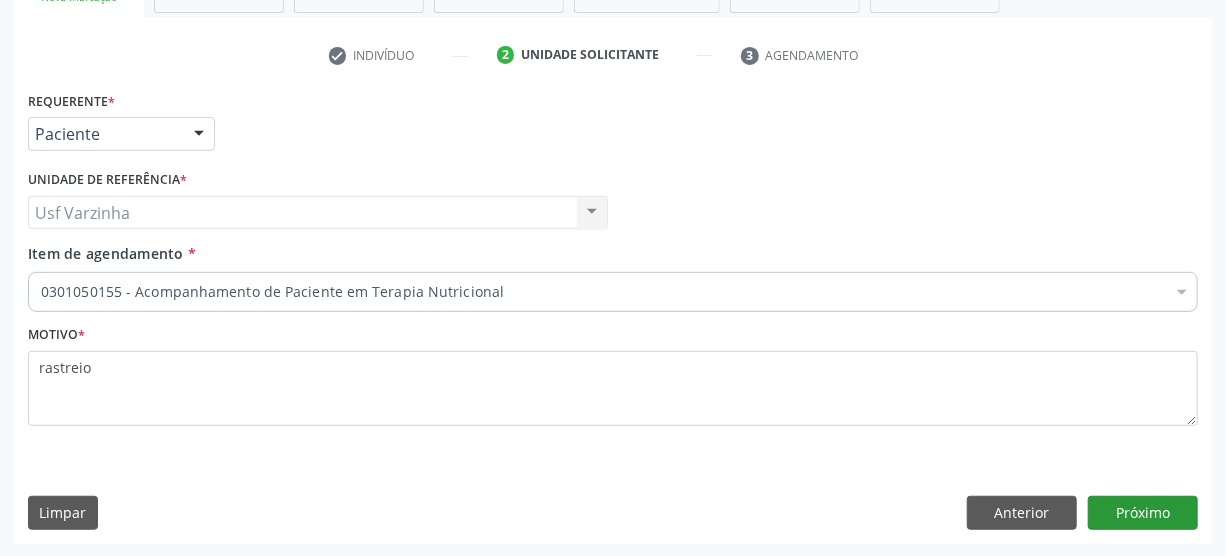 scroll, scrollTop: 312, scrollLeft: 0, axis: vertical 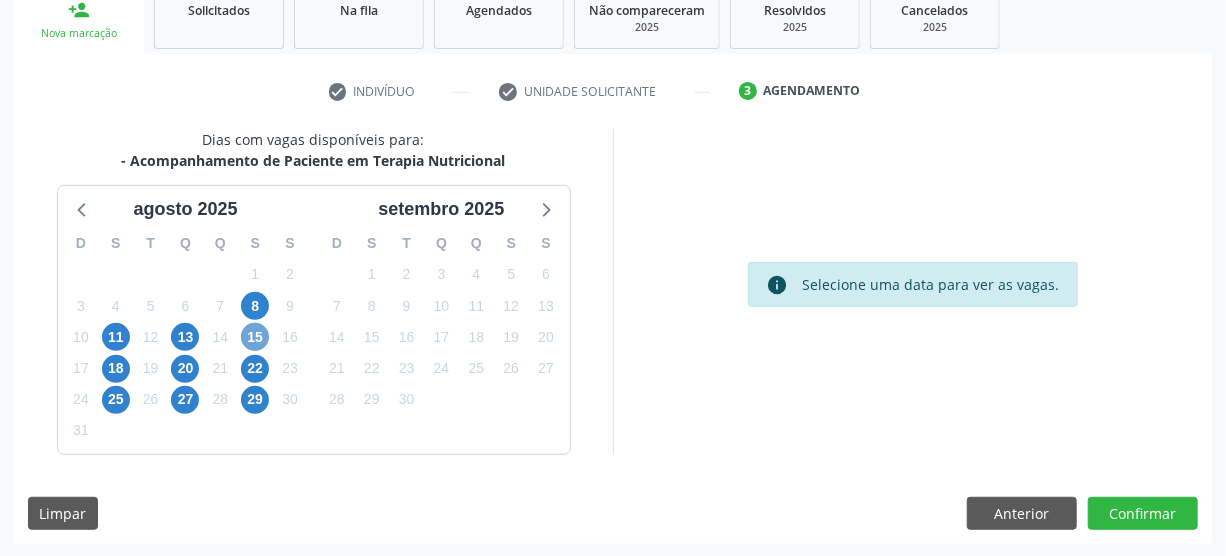 click on "15" at bounding box center [255, 337] 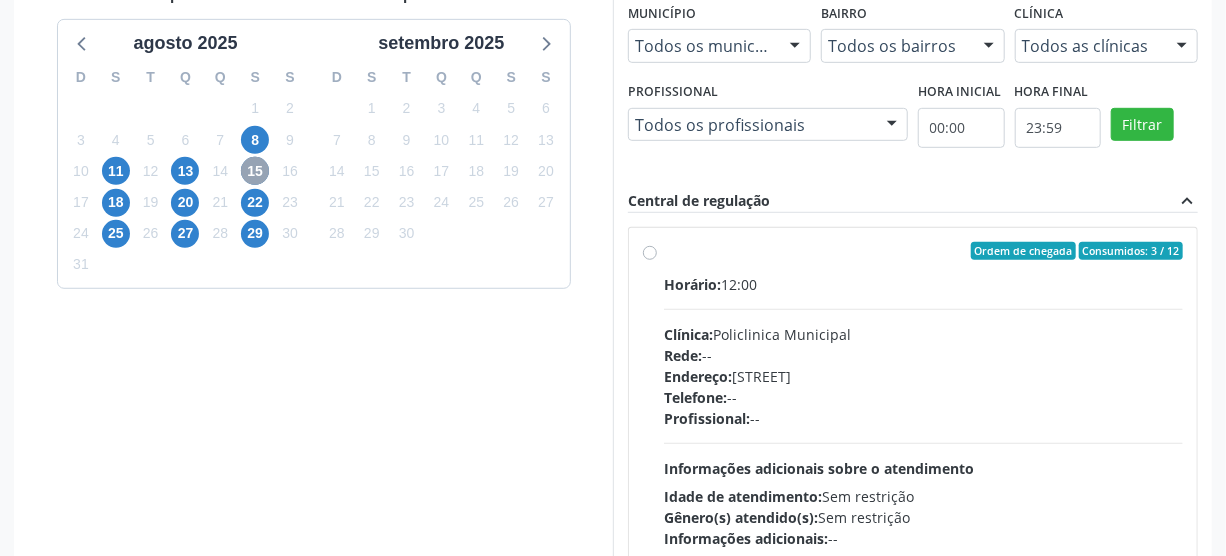 scroll, scrollTop: 494, scrollLeft: 0, axis: vertical 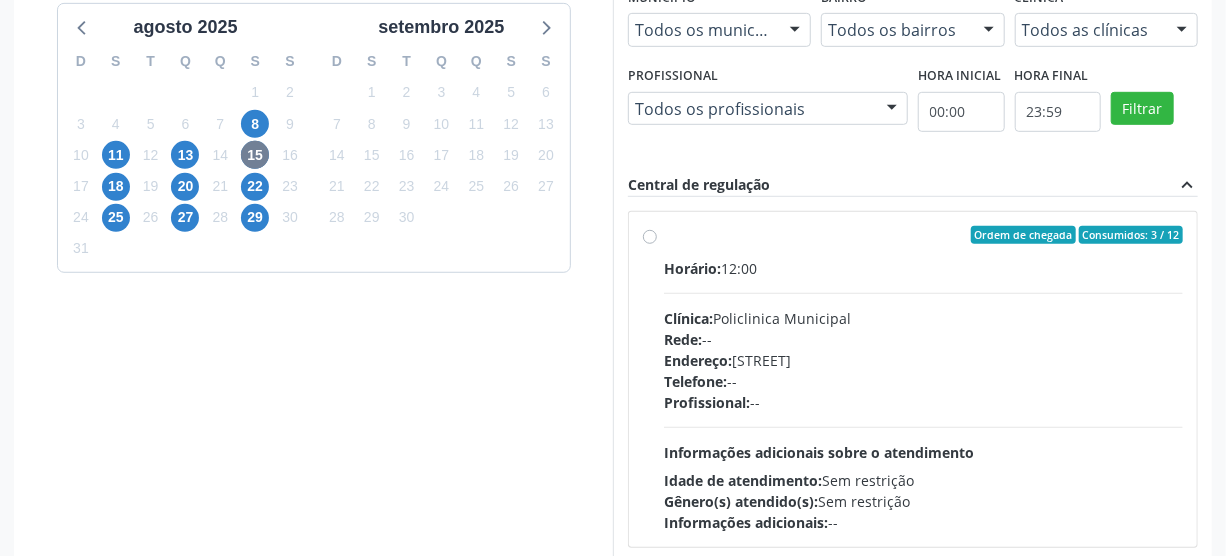 drag, startPoint x: 649, startPoint y: 238, endPoint x: 720, endPoint y: 197, distance: 81.9878 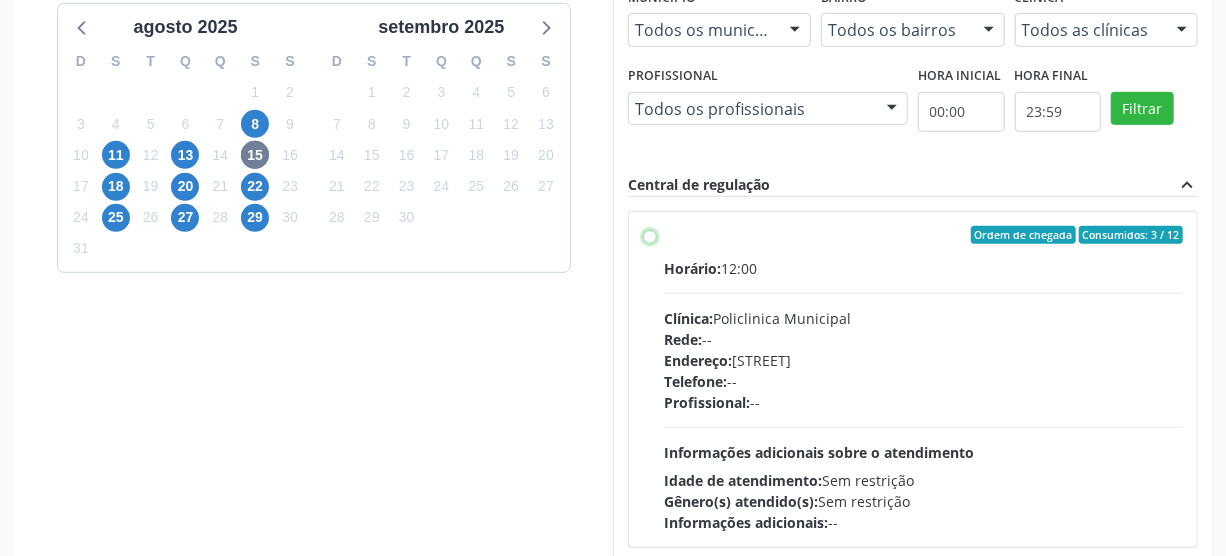 radio on "true" 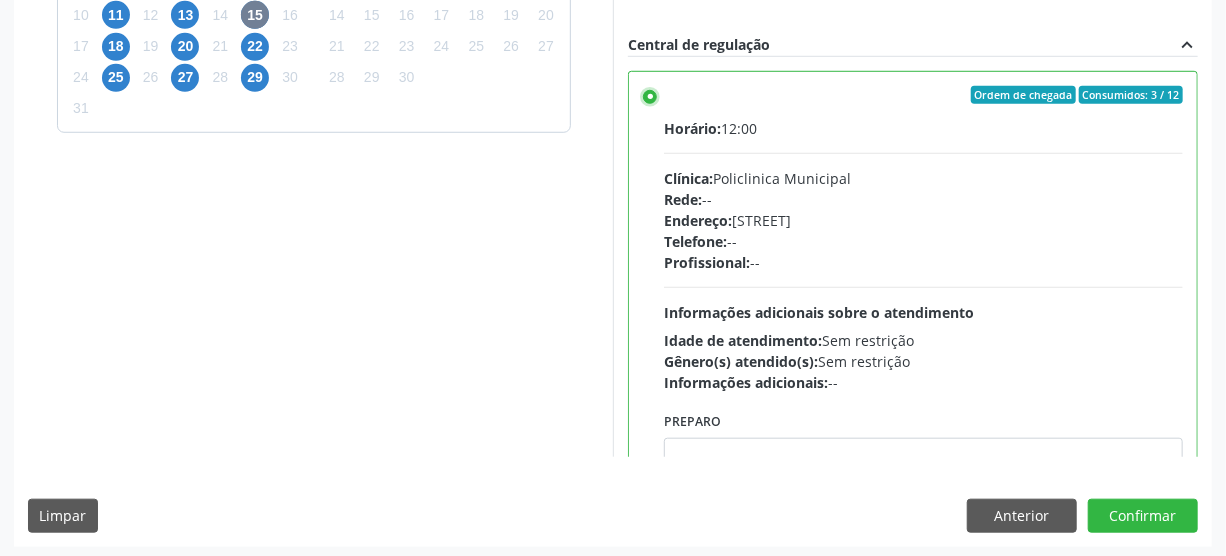 scroll, scrollTop: 637, scrollLeft: 0, axis: vertical 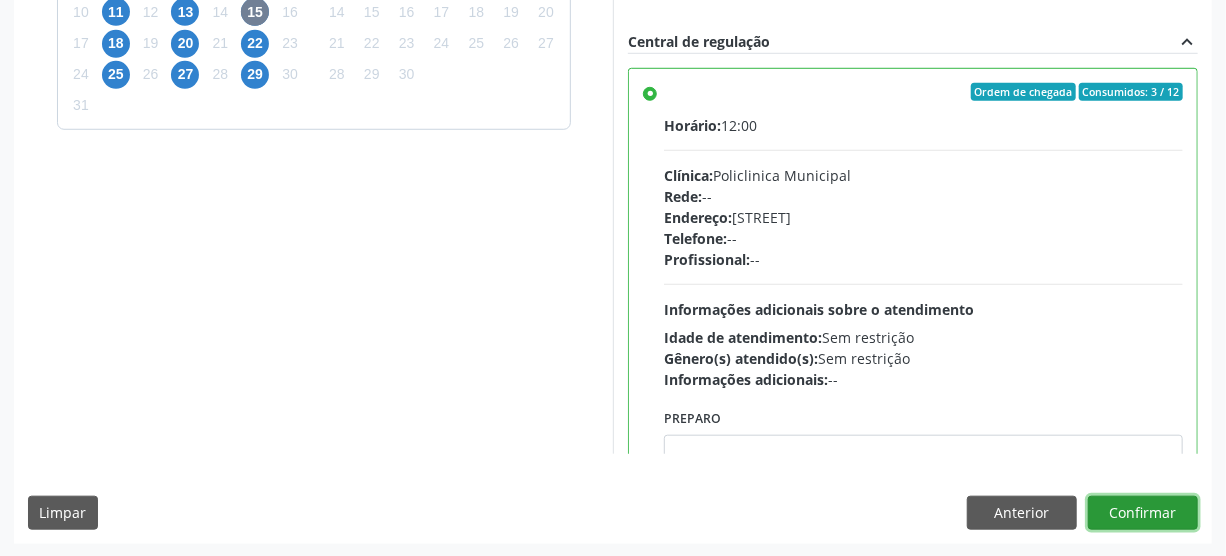 click on "Confirmar" at bounding box center (1143, 513) 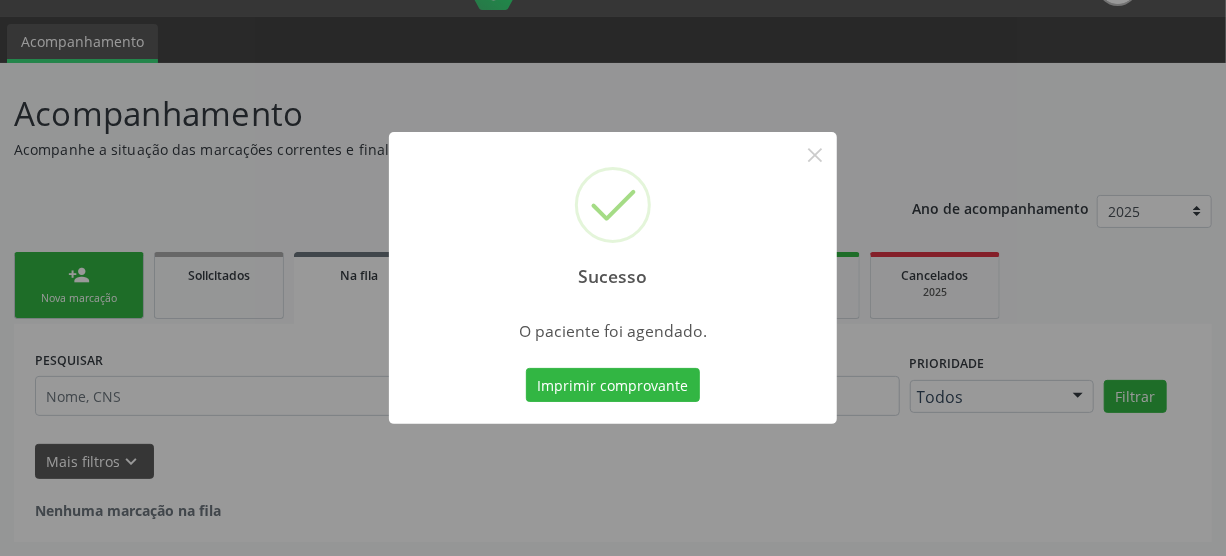 scroll, scrollTop: 45, scrollLeft: 0, axis: vertical 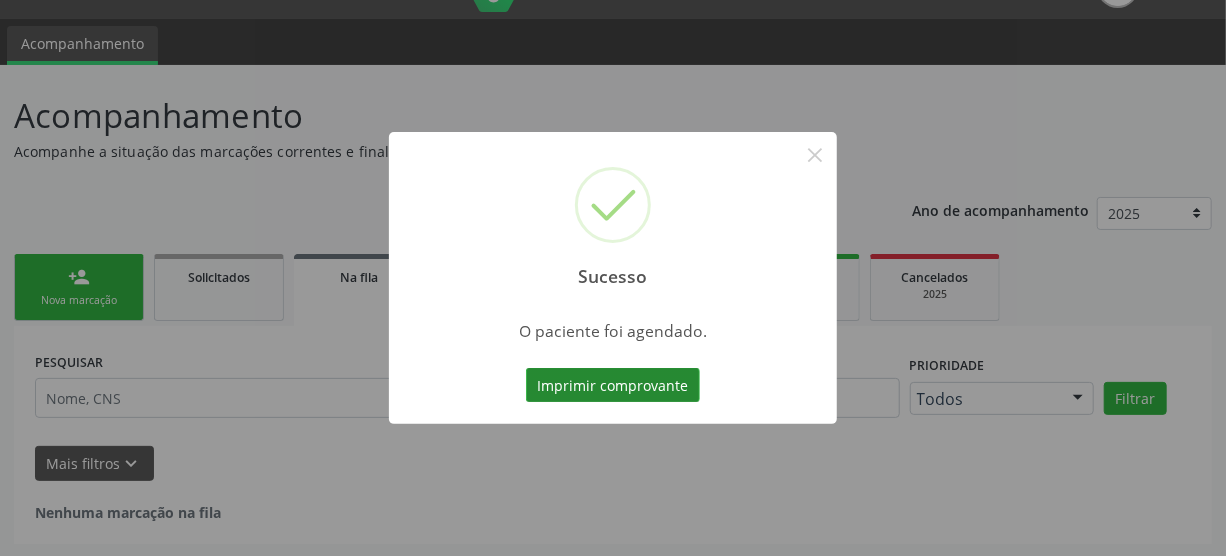 click on "Imprimir comprovante" at bounding box center [613, 385] 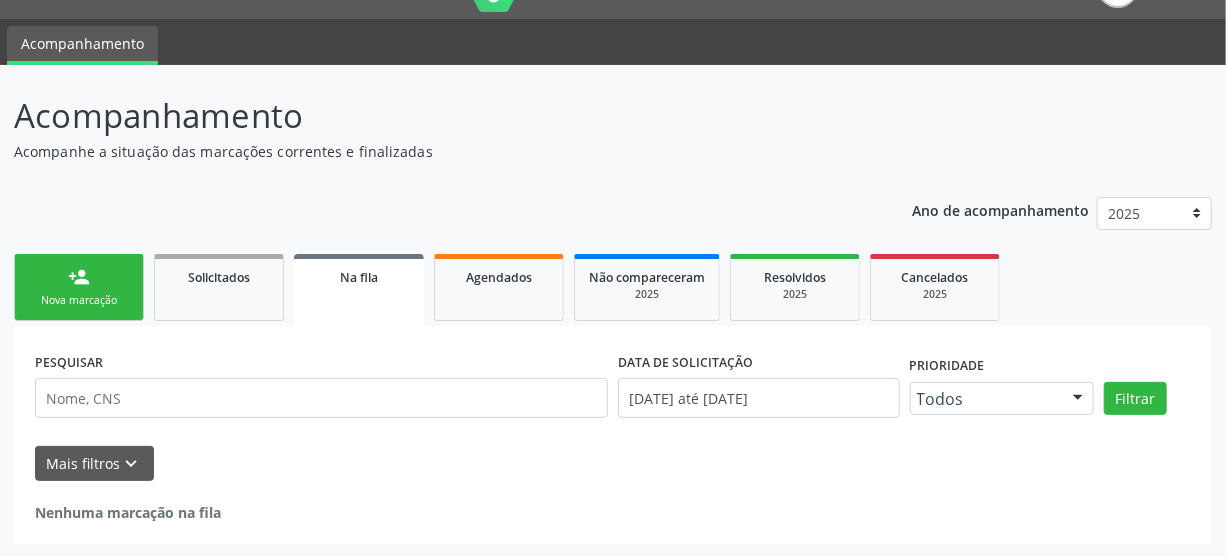 click on "person_add
Nova marcação" at bounding box center [79, 287] 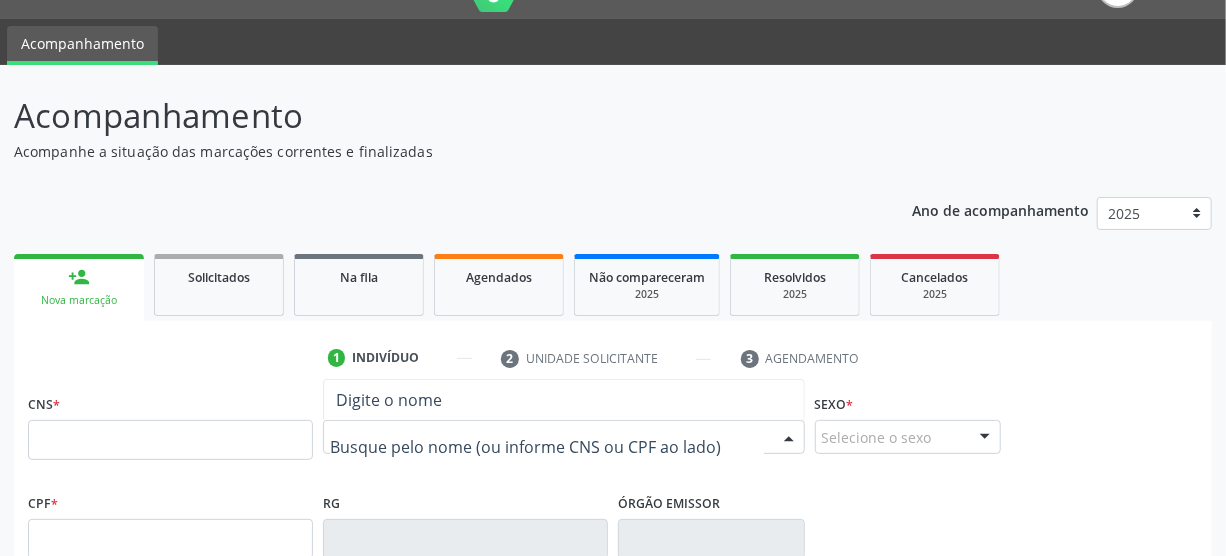 click at bounding box center [564, 437] 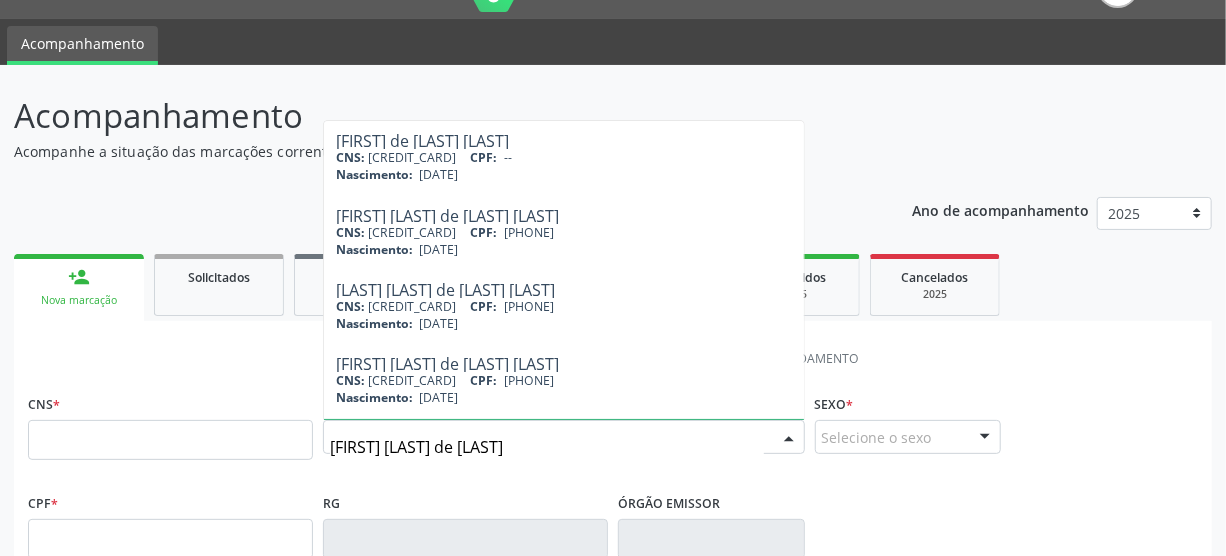 type on "[FIRST] [LAST] de [LAST]" 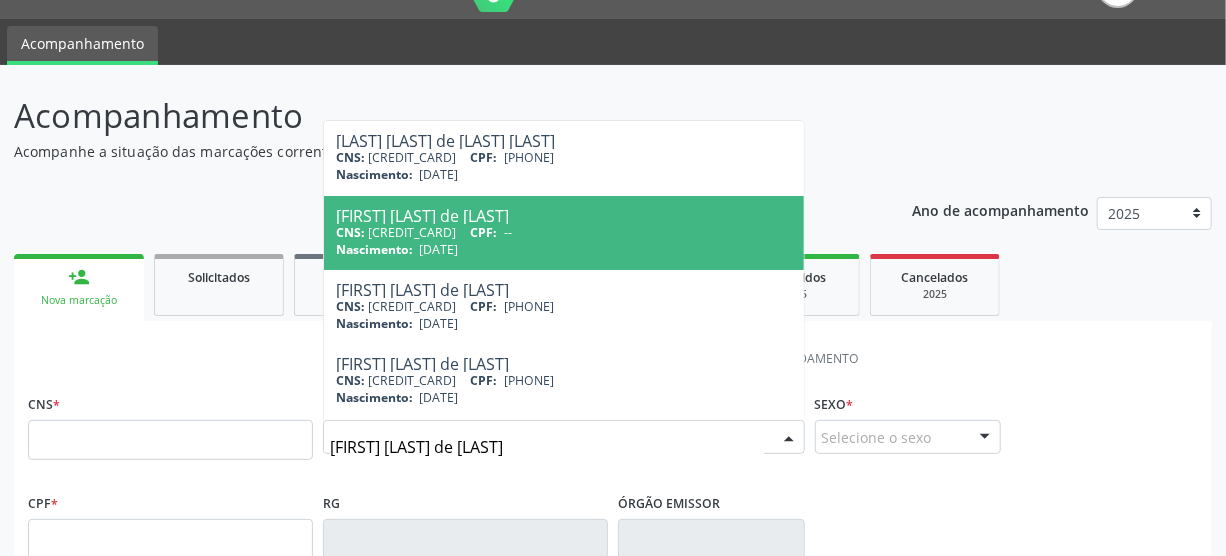 click on "CNS:
[CREDIT_CARD]
CPF:    --" at bounding box center (564, 232) 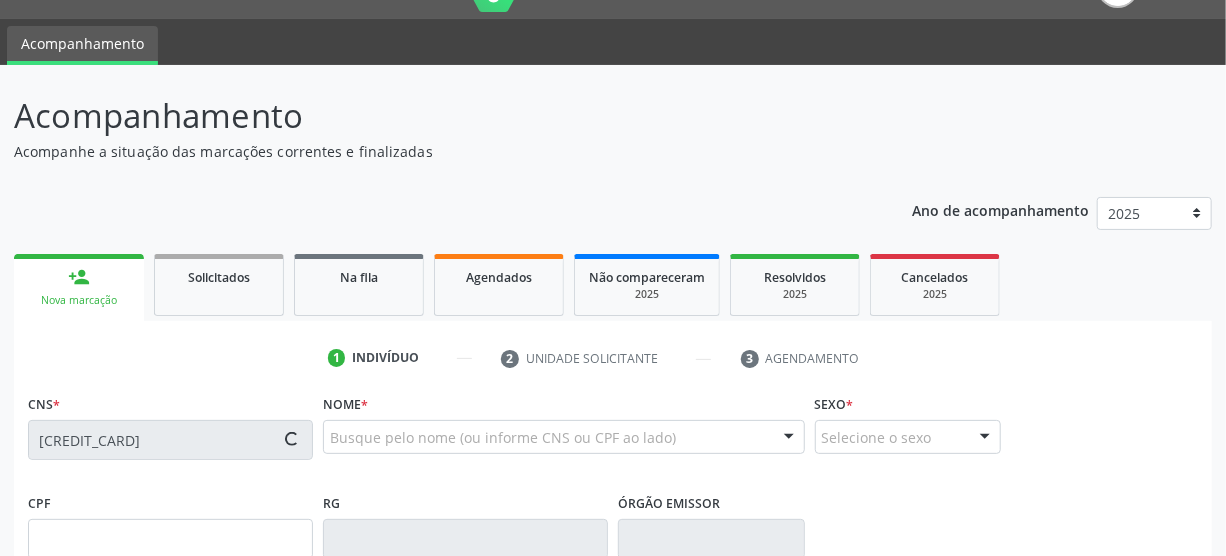 type on "[DATE]" 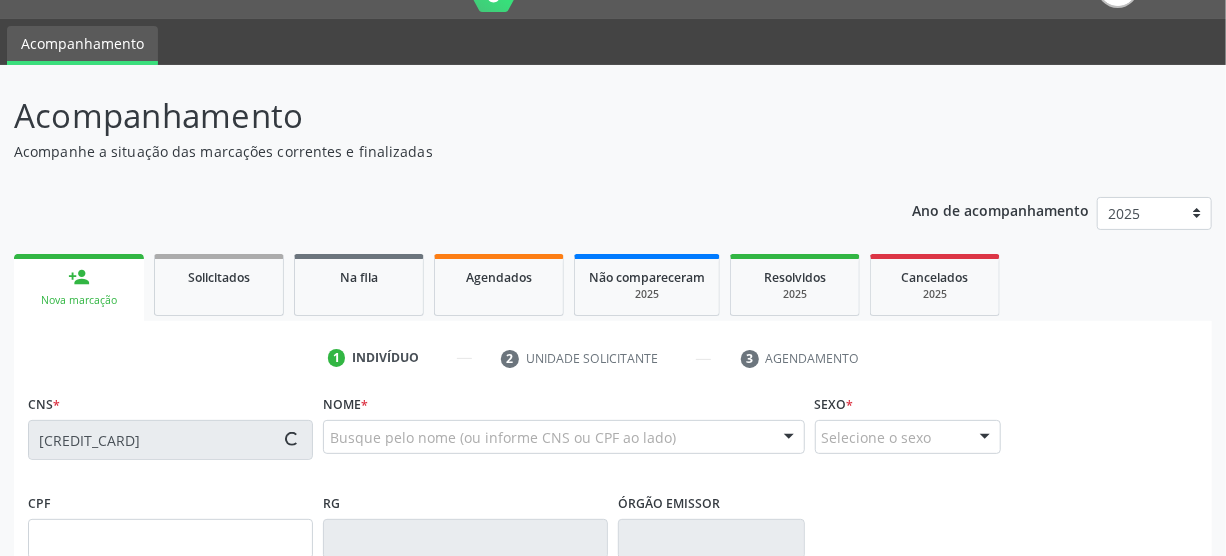 type on "[FIRST] de [LAST] [LAST] [LAST]" 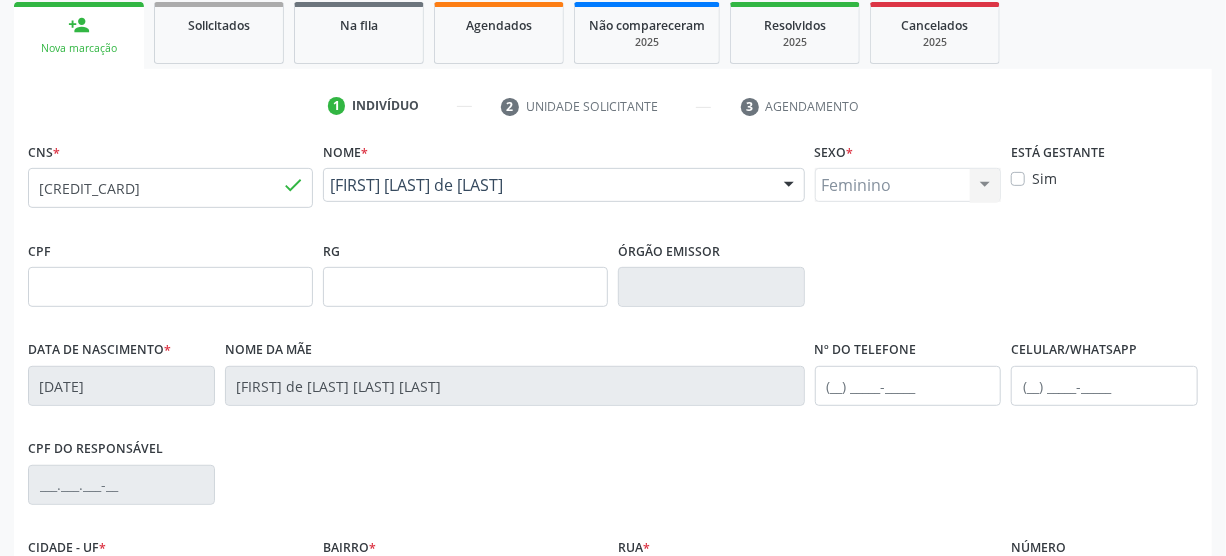 scroll, scrollTop: 500, scrollLeft: 0, axis: vertical 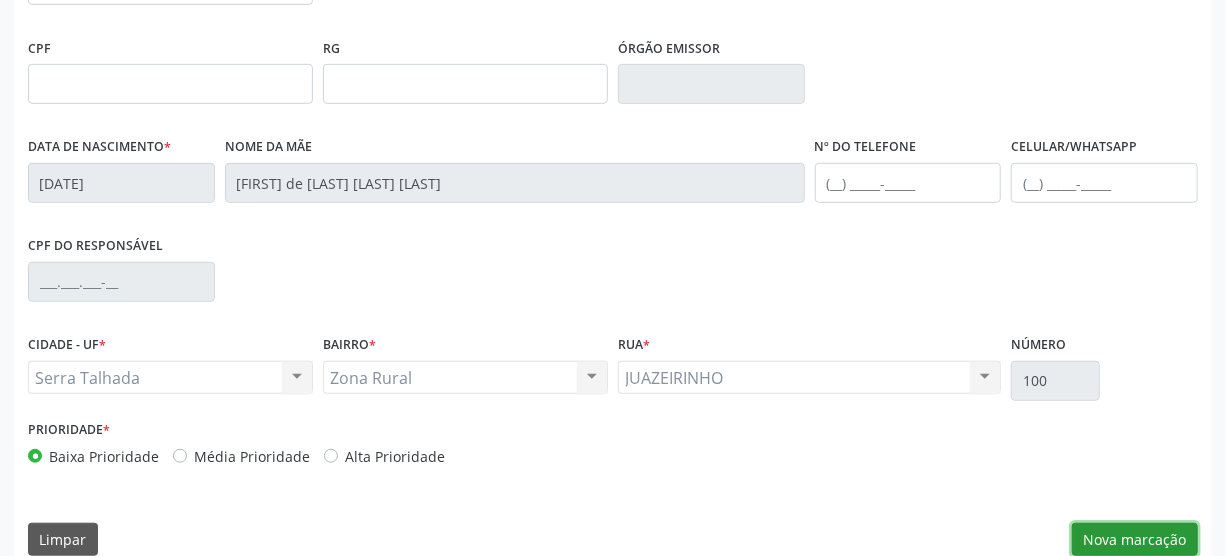click on "Nova marcação" at bounding box center [1135, 540] 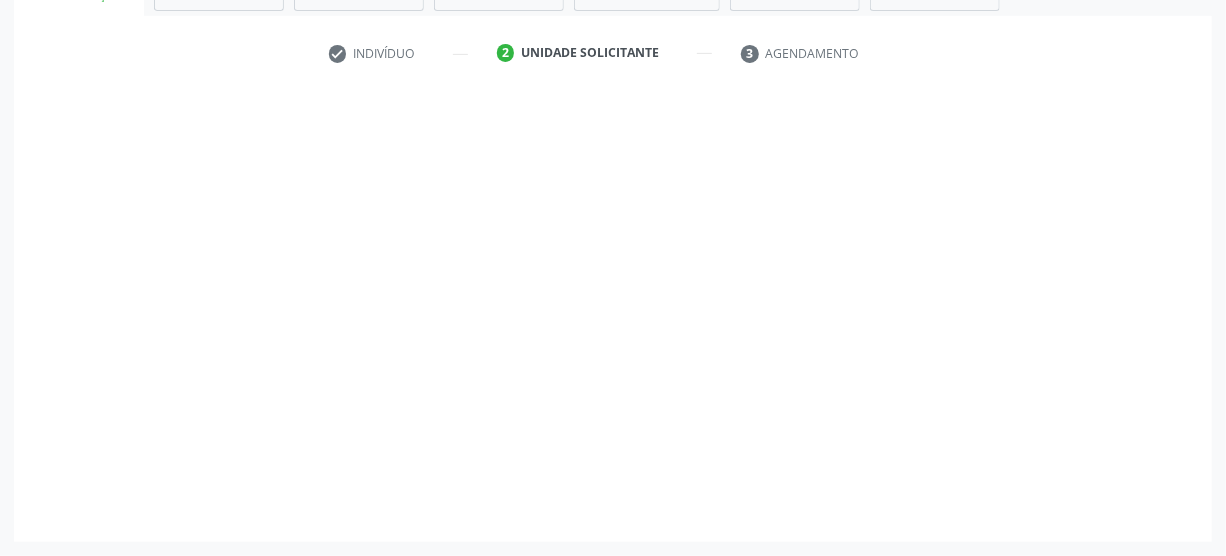scroll, scrollTop: 348, scrollLeft: 0, axis: vertical 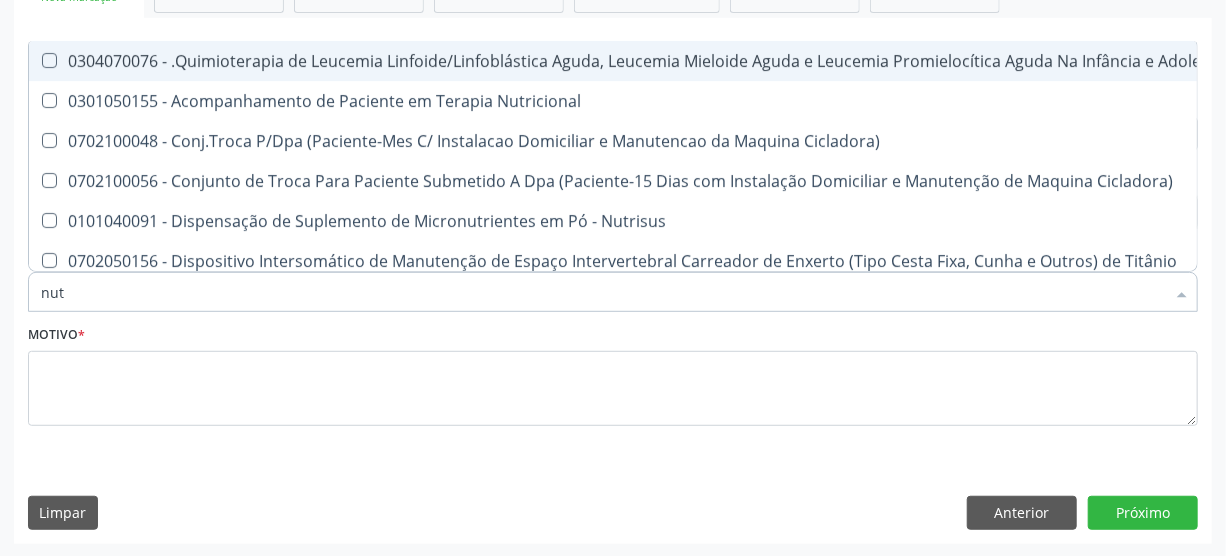 type on "nutr" 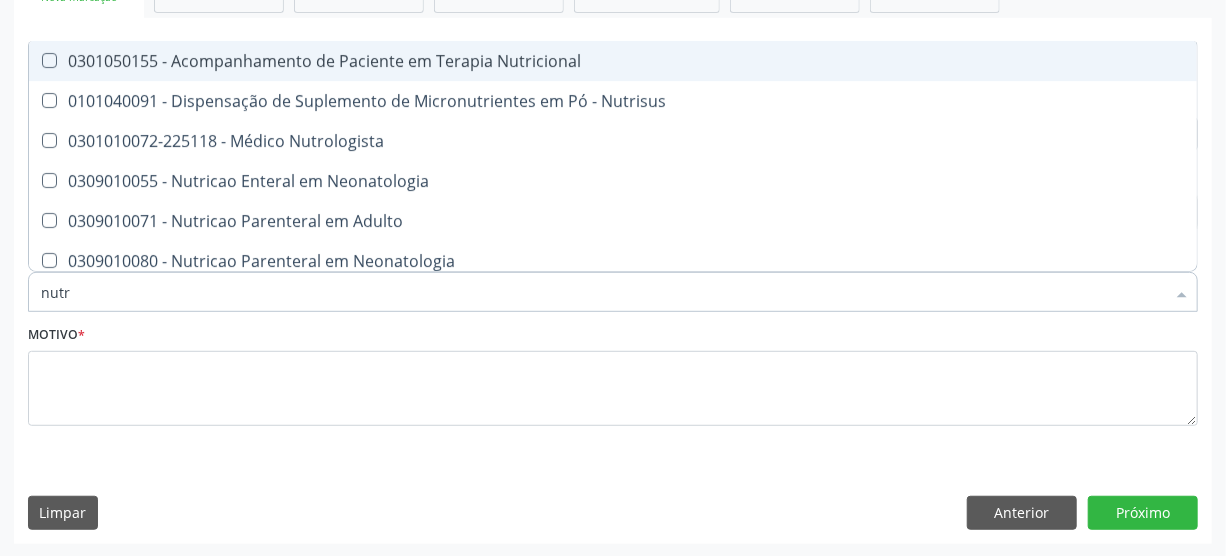click on "0301050155 - Acompanhamento de Paciente em Terapia Nutricional" at bounding box center (613, 61) 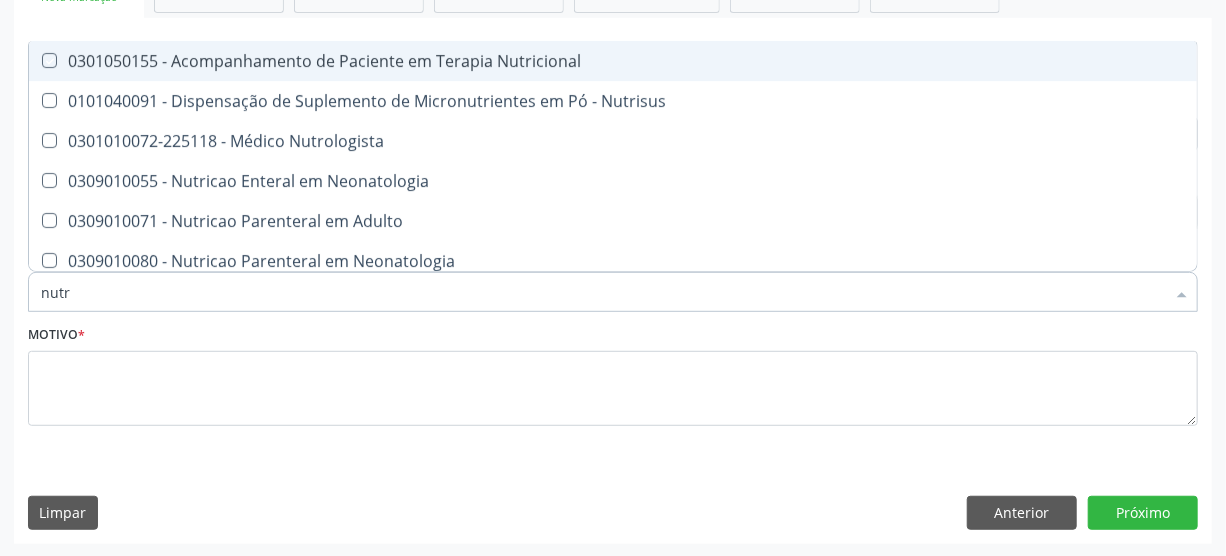 checkbox on "true" 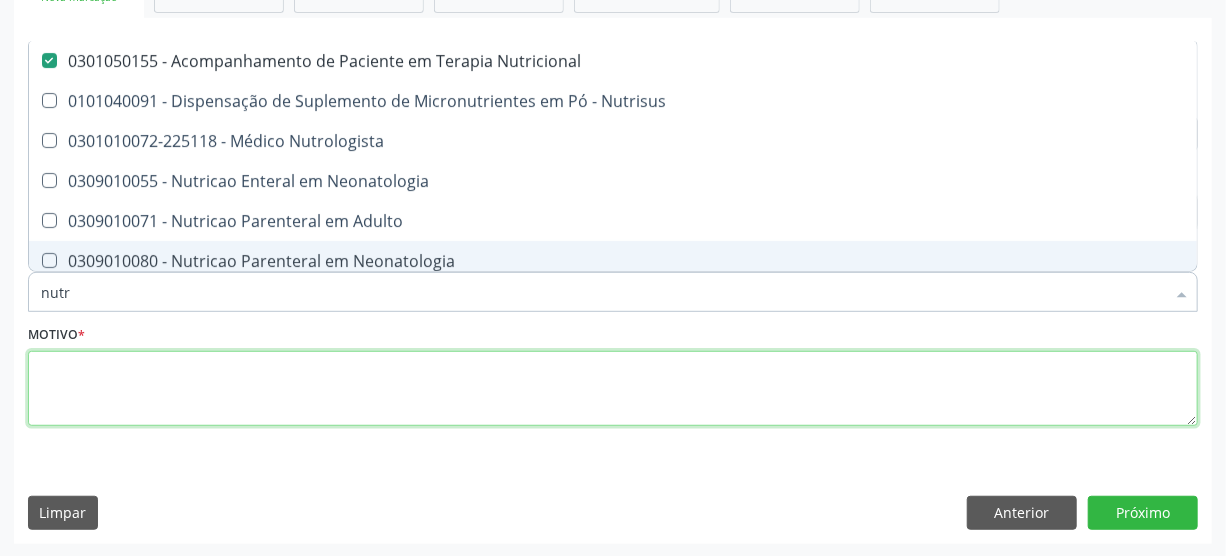 click at bounding box center [613, 389] 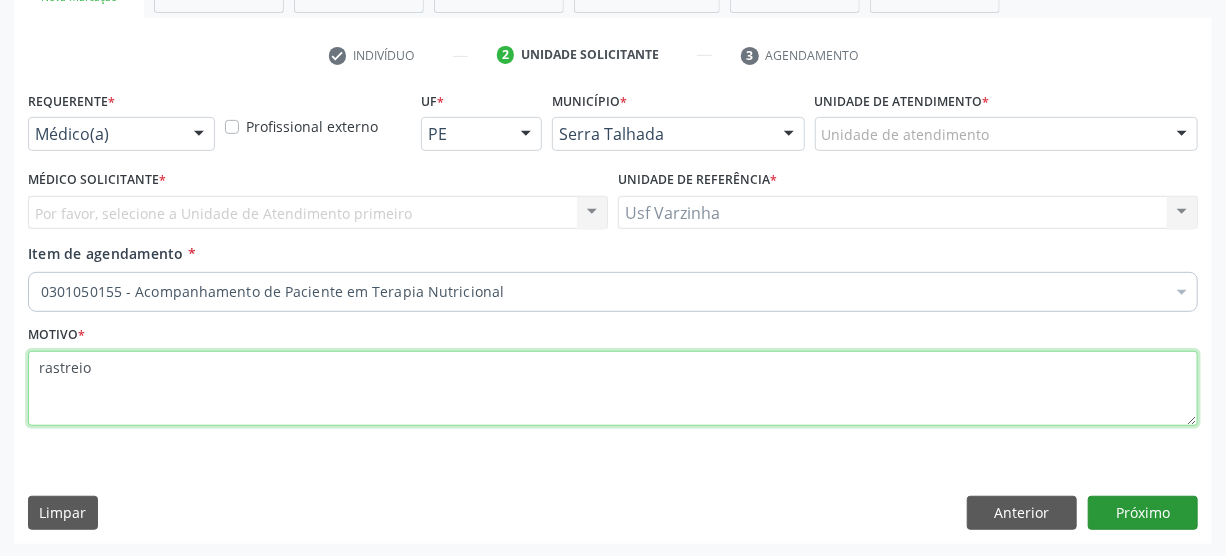 type on "rastreio" 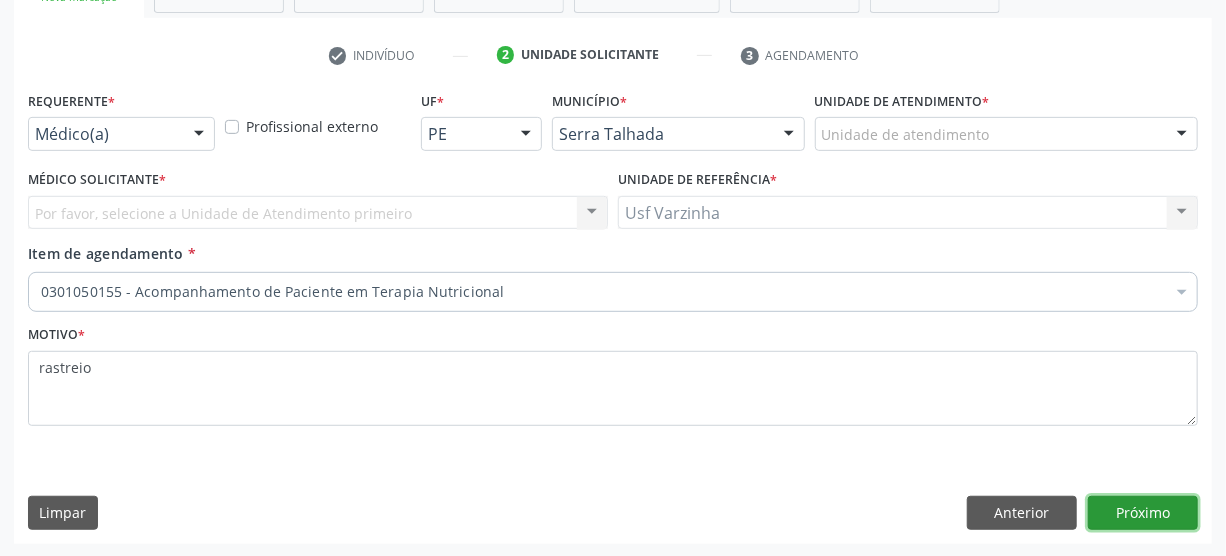 click on "Próximo" at bounding box center (1143, 513) 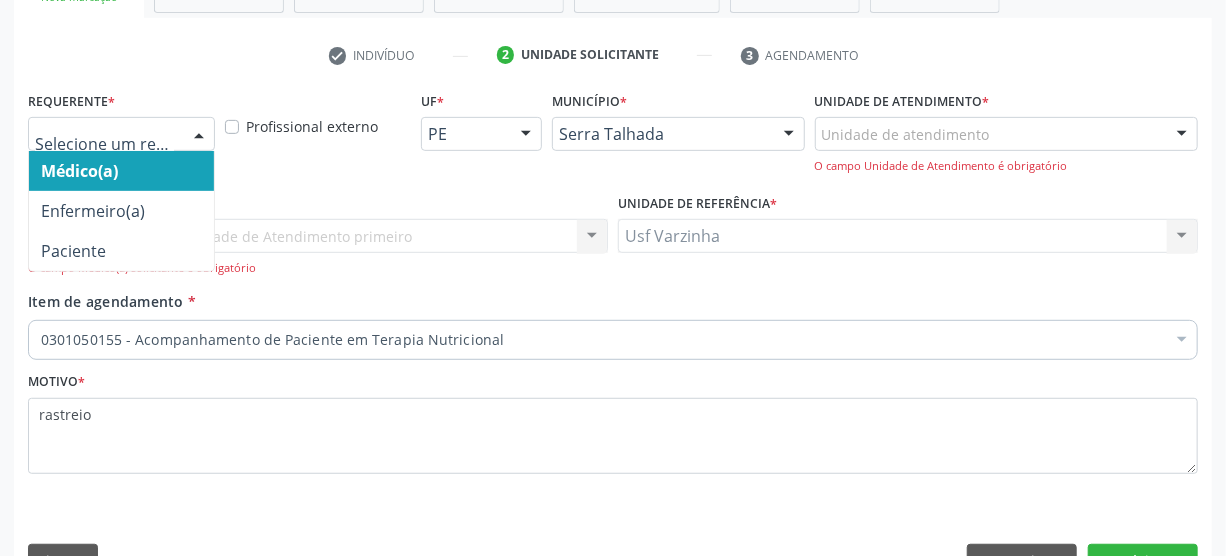 click at bounding box center [199, 135] 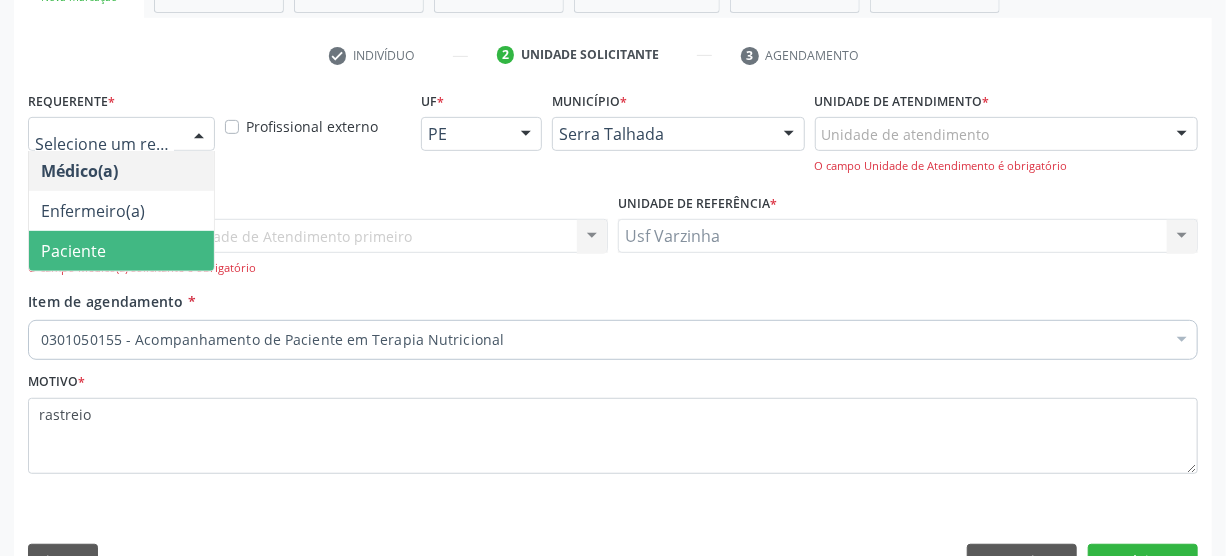 click on "Paciente" at bounding box center [121, 251] 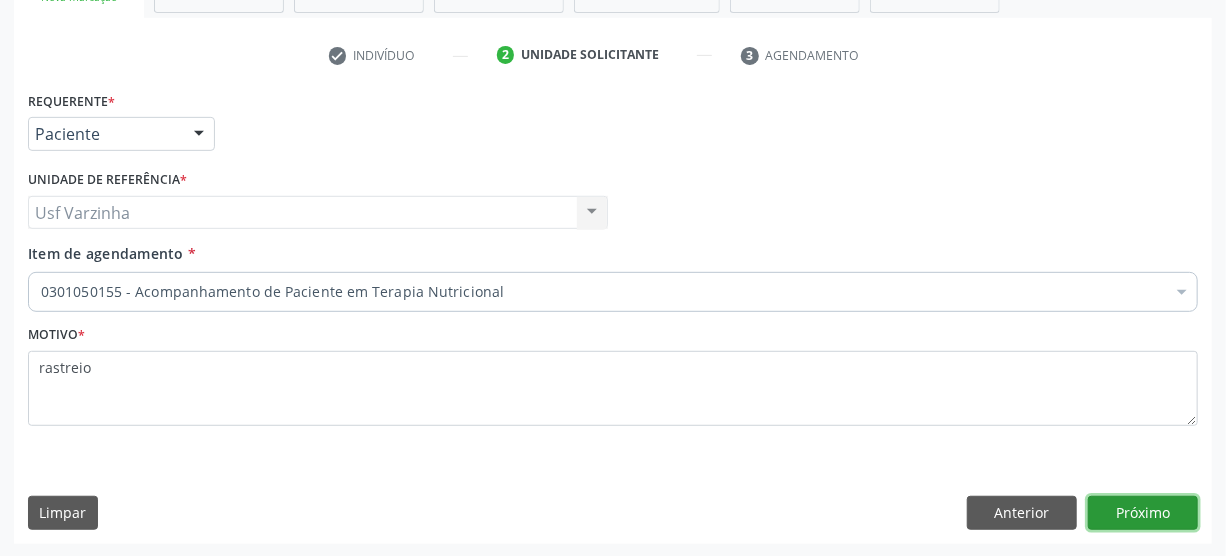 click on "Próximo" at bounding box center [1143, 513] 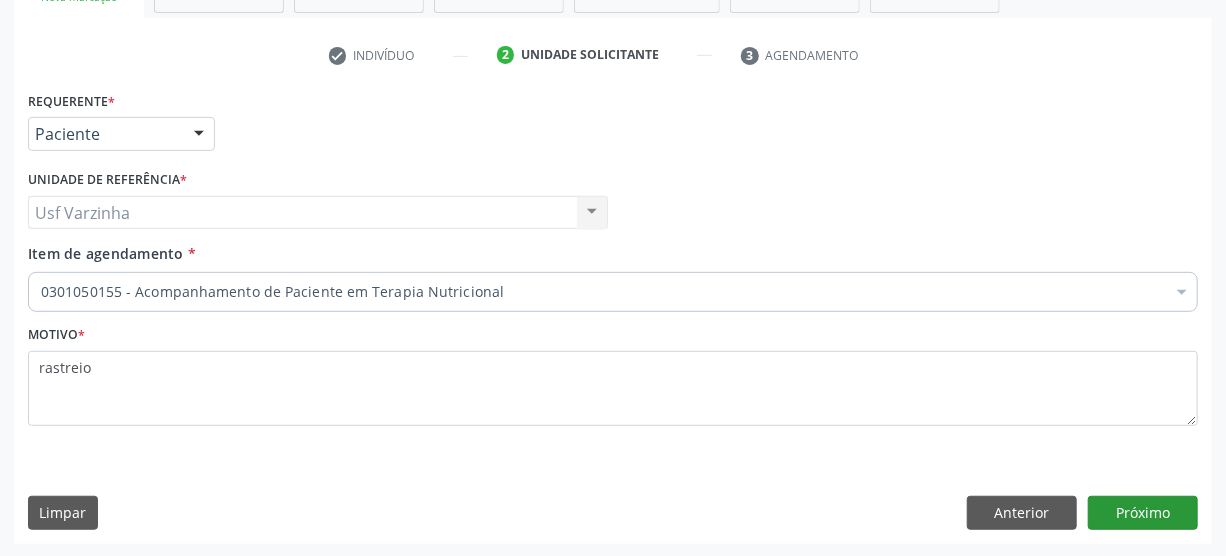 scroll, scrollTop: 312, scrollLeft: 0, axis: vertical 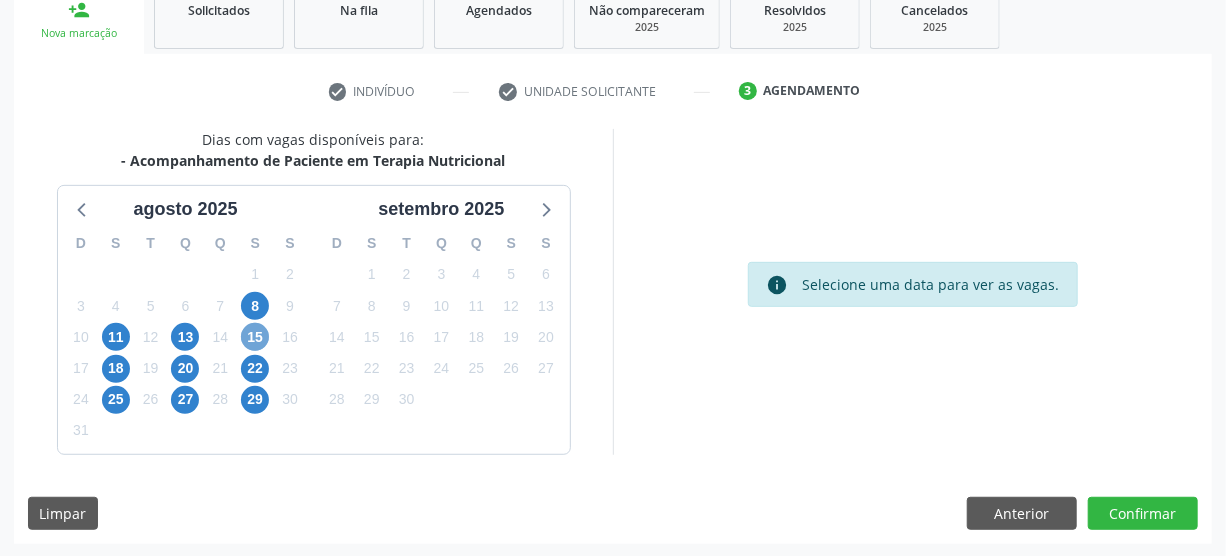 click on "15" at bounding box center (255, 337) 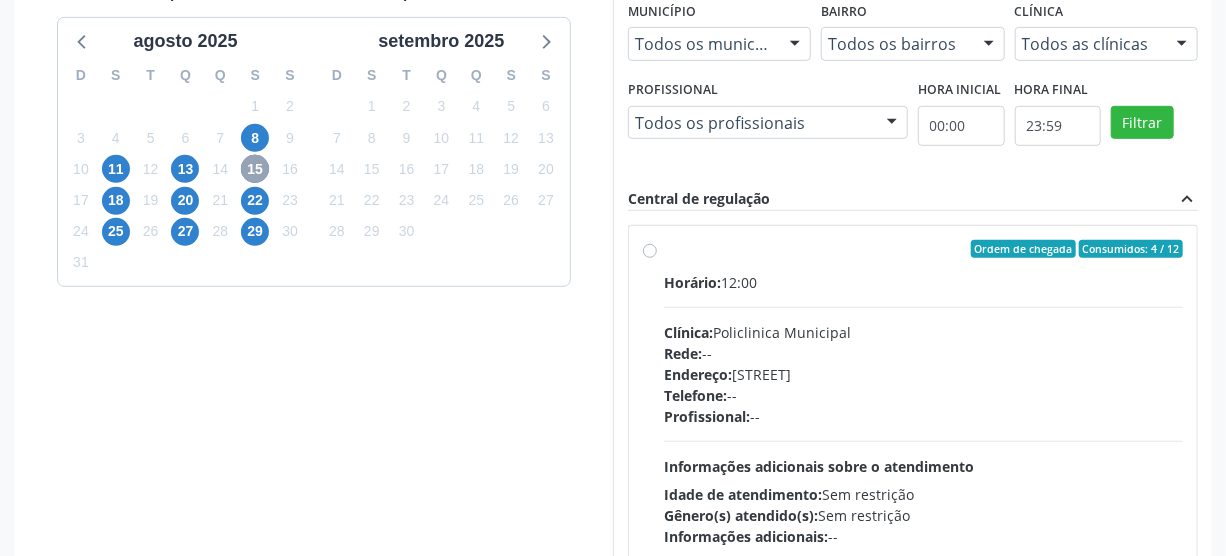 scroll, scrollTop: 494, scrollLeft: 0, axis: vertical 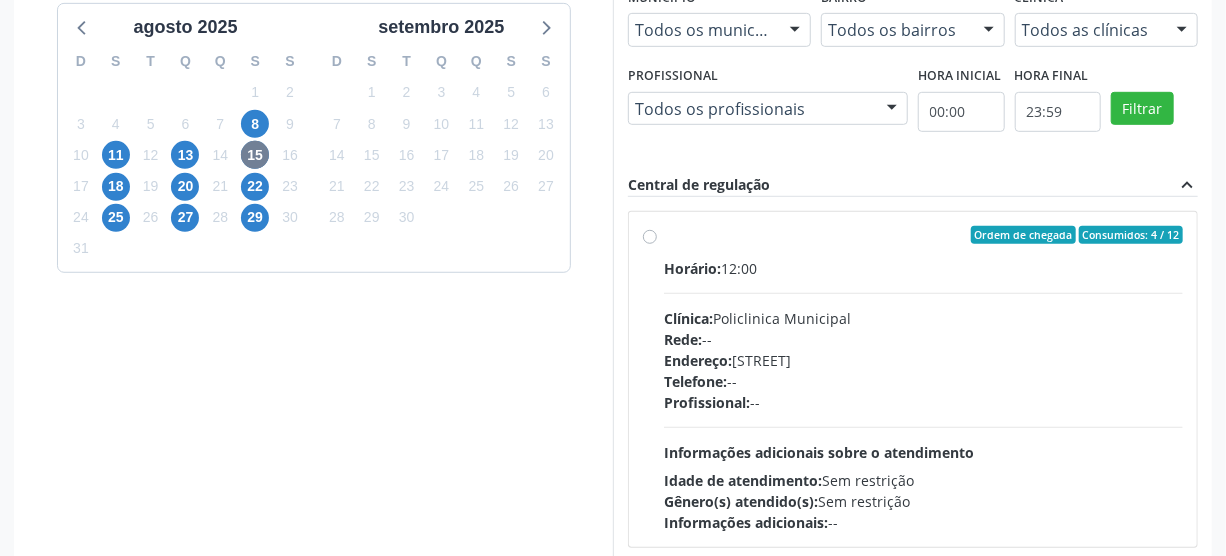 click on "Ordem de chegada
Consumidos: 4 / 12
Horário:   12:00
Clínica:  Policlinica Municipal
Rede:
--
Endereço:   Predio, nº S/N, [NEIGHBORHOOD], [CITY] - [STATE]
Telefone:   --
Profissional:
--
Informações adicionais sobre o atendimento
Idade de atendimento:
Sem restrição
Gênero(s) atendido(s):
Sem restrição
Informações adicionais:
--" at bounding box center (923, 379) 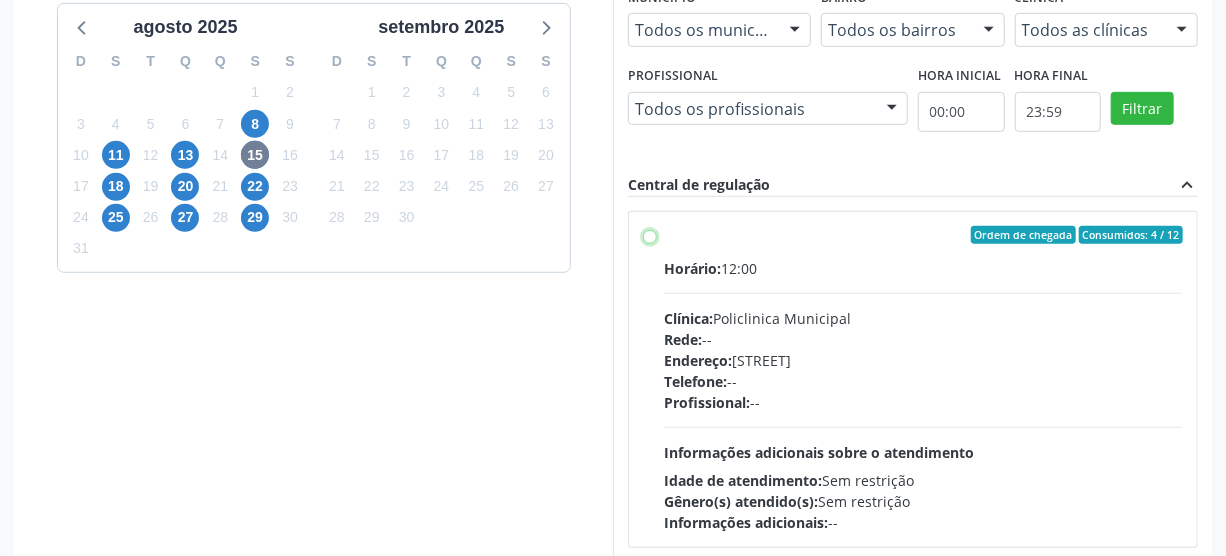click on "Ordem de chegada
Consumidos: 4 / 12
Horário:   12:00
Clínica:  Policlinica Municipal
Rede:
--
Endereço:   Predio, nº S/N, [NEIGHBORHOOD], [CITY] - [STATE]
Telefone:   --
Profissional:
--
Informações adicionais sobre o atendimento
Idade de atendimento:
Sem restrição
Gênero(s) atendido(s):
Sem restrição
Informações adicionais:
--" at bounding box center [650, 235] 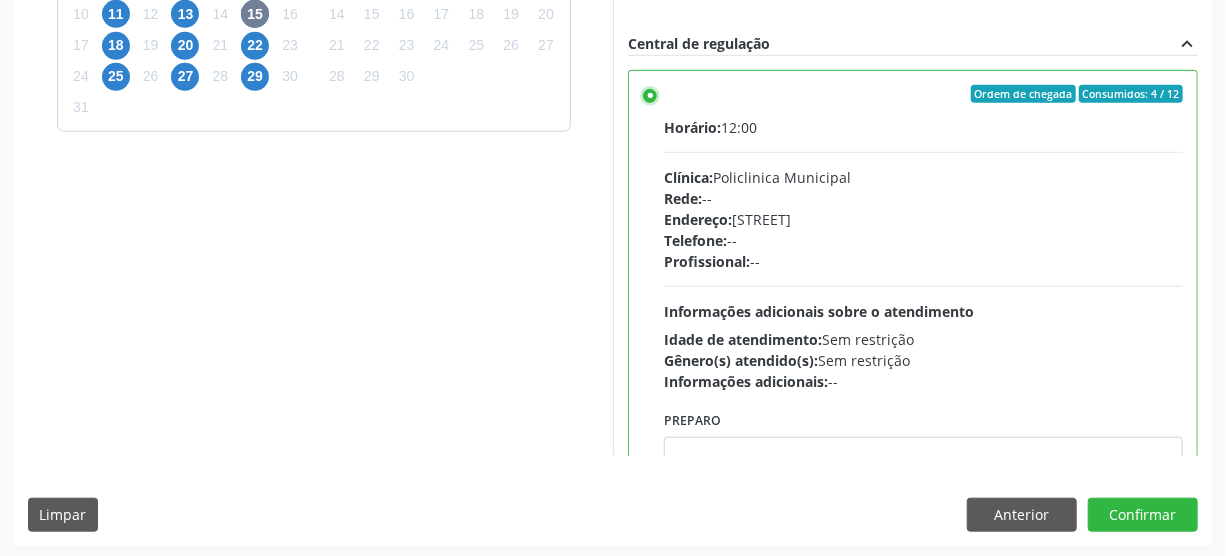 scroll, scrollTop: 637, scrollLeft: 0, axis: vertical 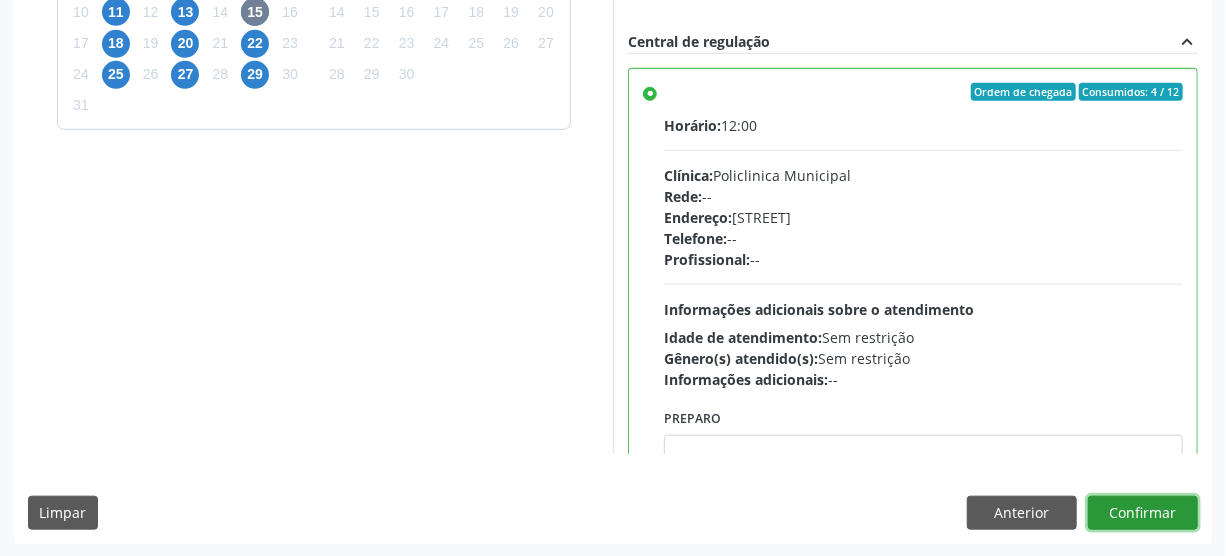 click on "Confirmar" at bounding box center [1143, 513] 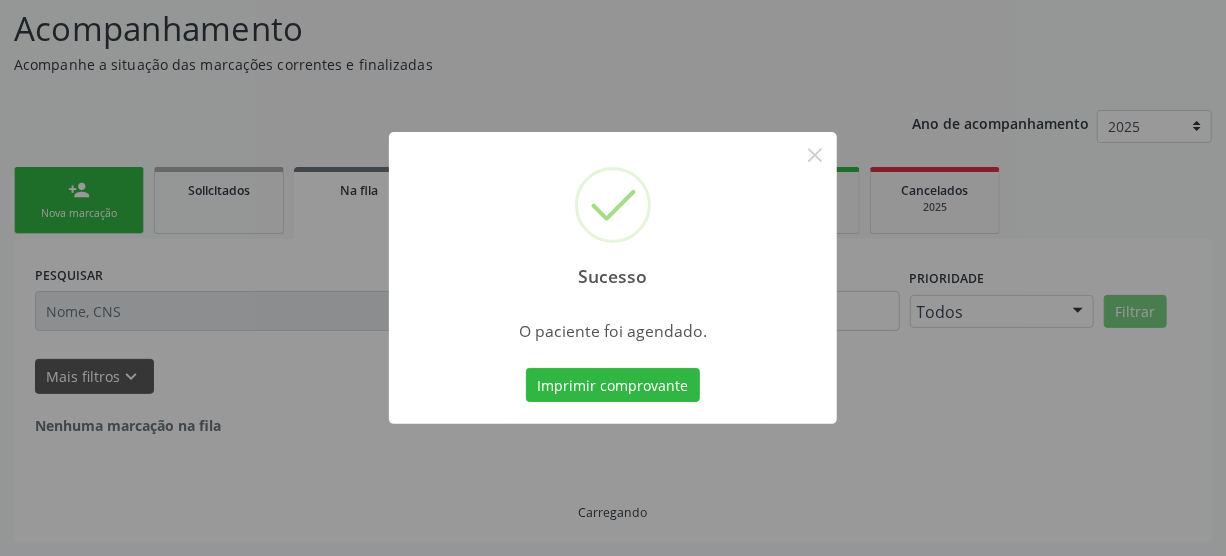 scroll, scrollTop: 45, scrollLeft: 0, axis: vertical 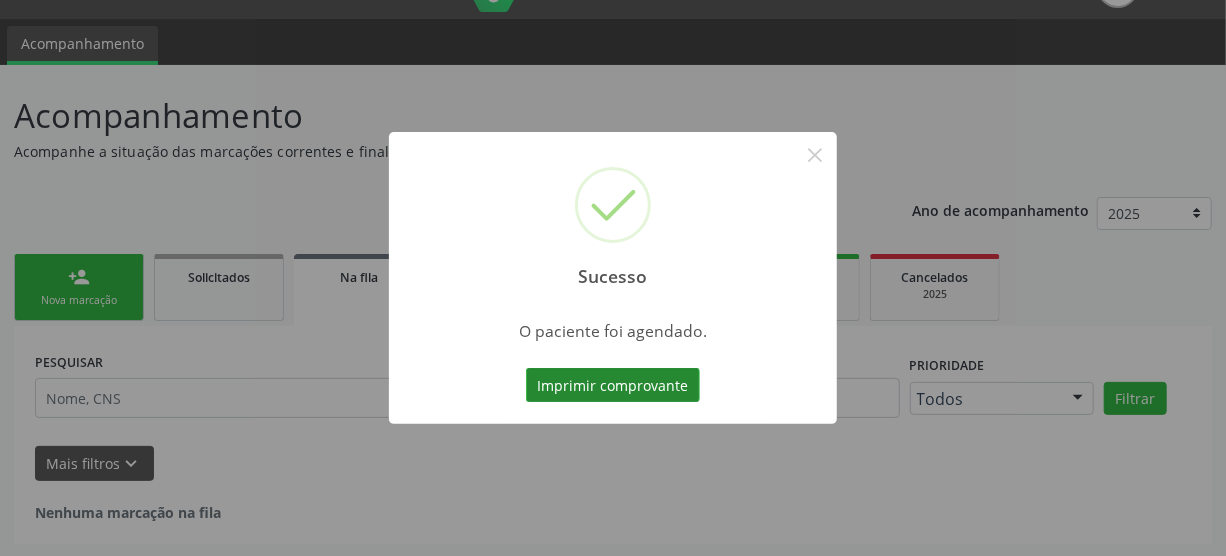 click on "Imprimir comprovante" at bounding box center (613, 385) 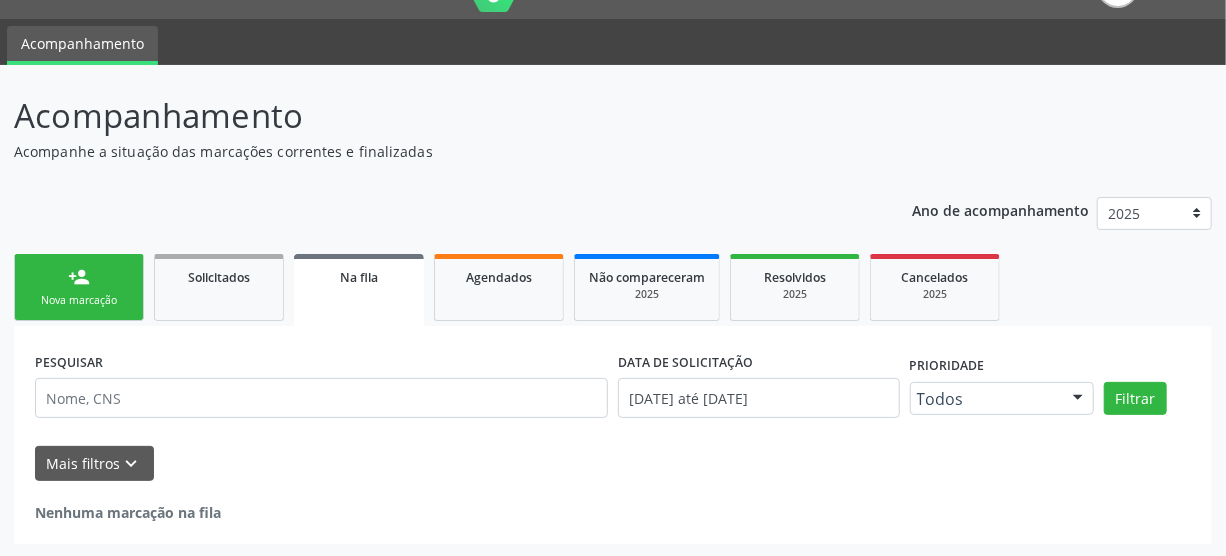 click on "Nova marcação" at bounding box center [79, 300] 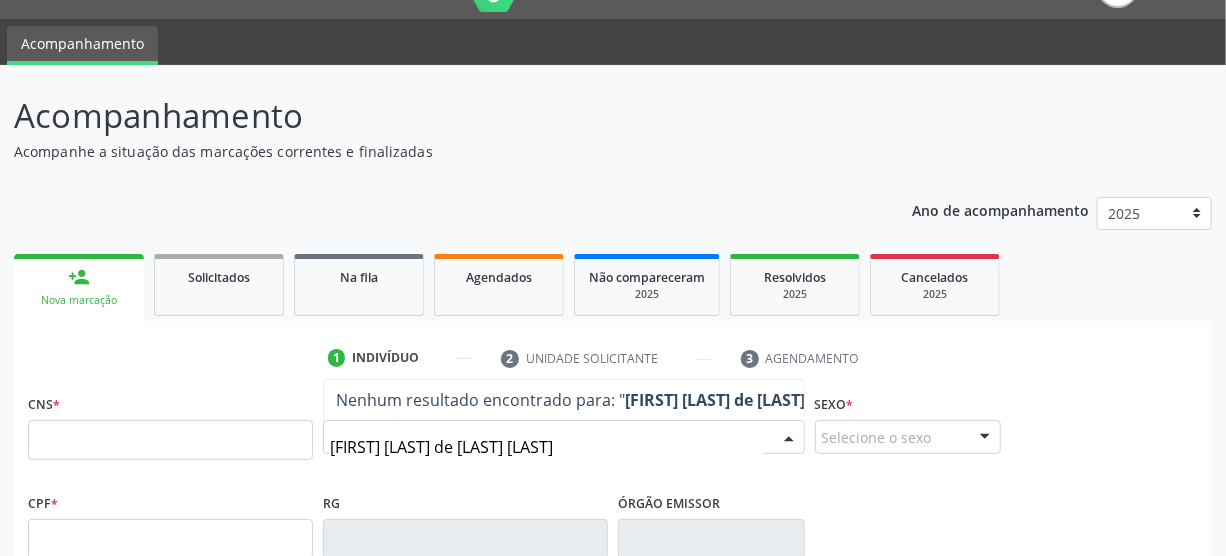 type on "[FIRST] [LAST] de [LAST] [LAST]" 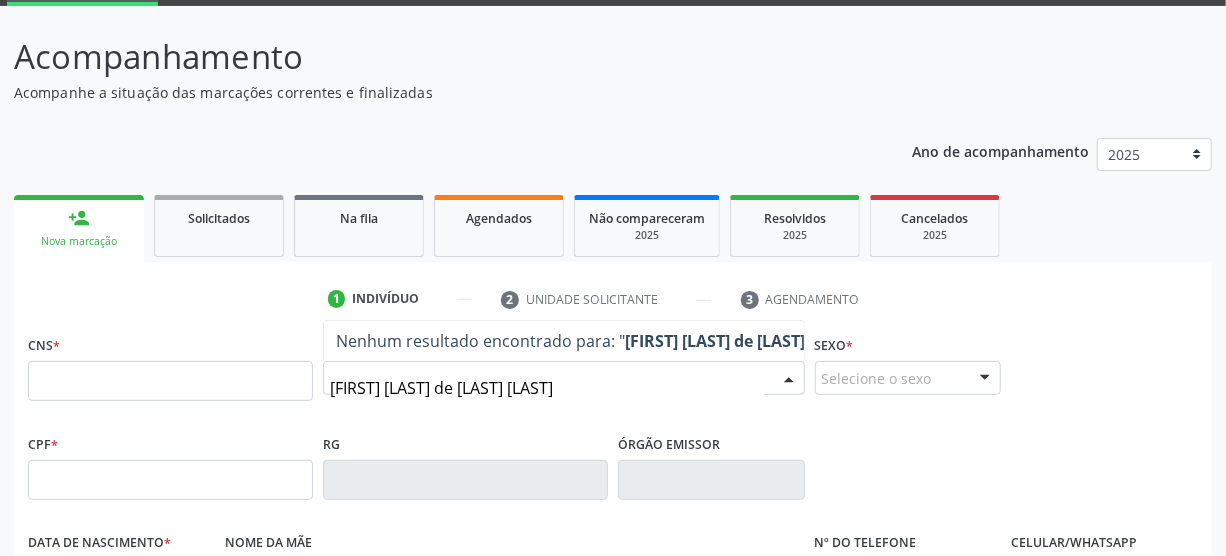 scroll, scrollTop: 136, scrollLeft: 0, axis: vertical 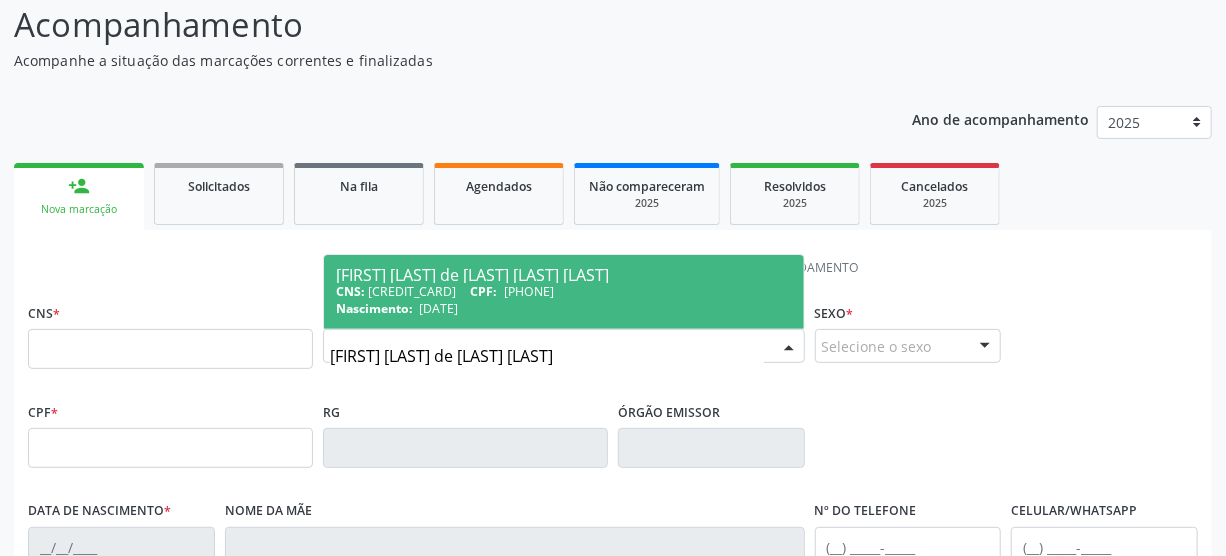 click on "[PHONE]" at bounding box center (529, 291) 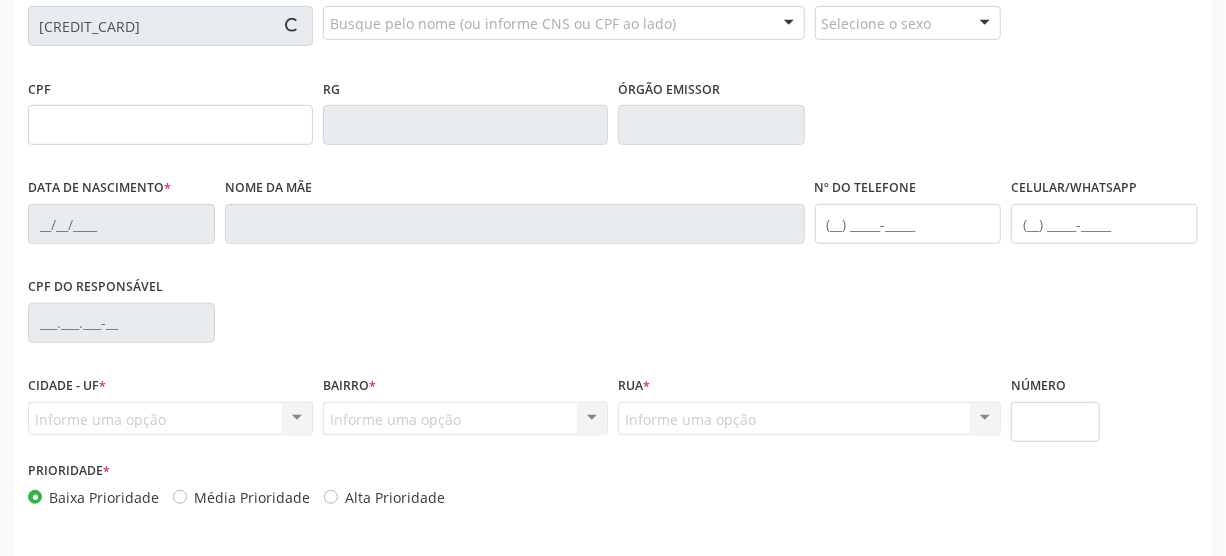 scroll, scrollTop: 500, scrollLeft: 0, axis: vertical 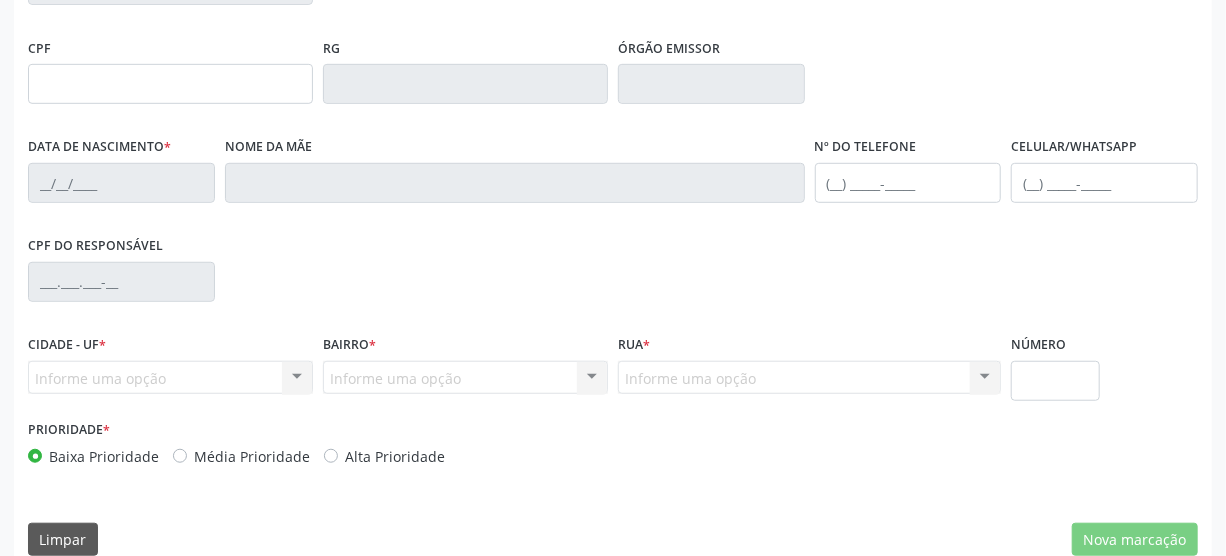type on "[PHONE]" 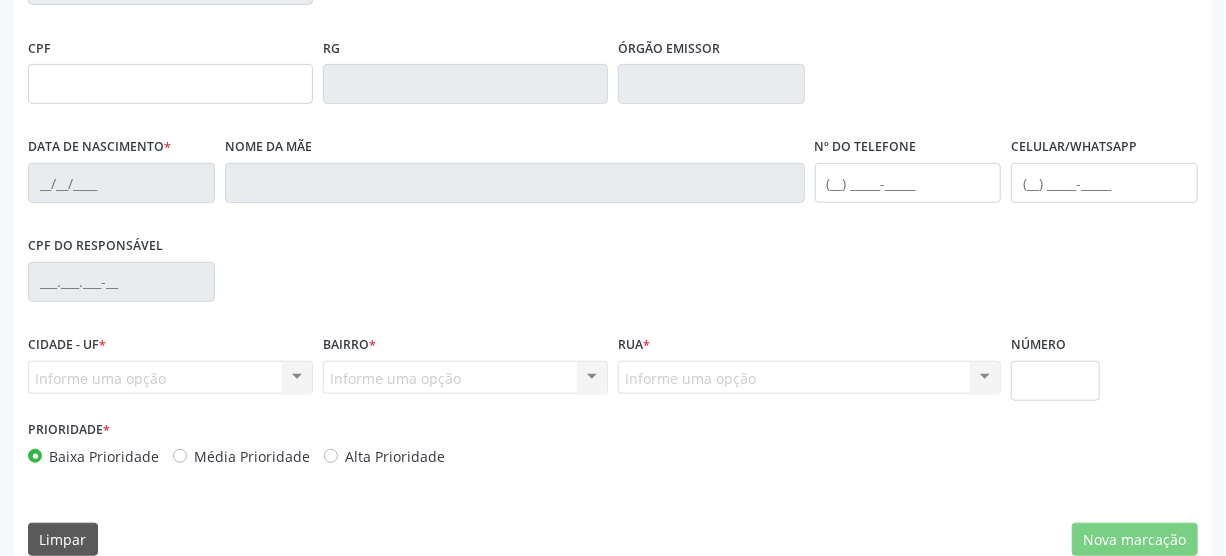 type on "[LAST] [LAST] de [LAST]" 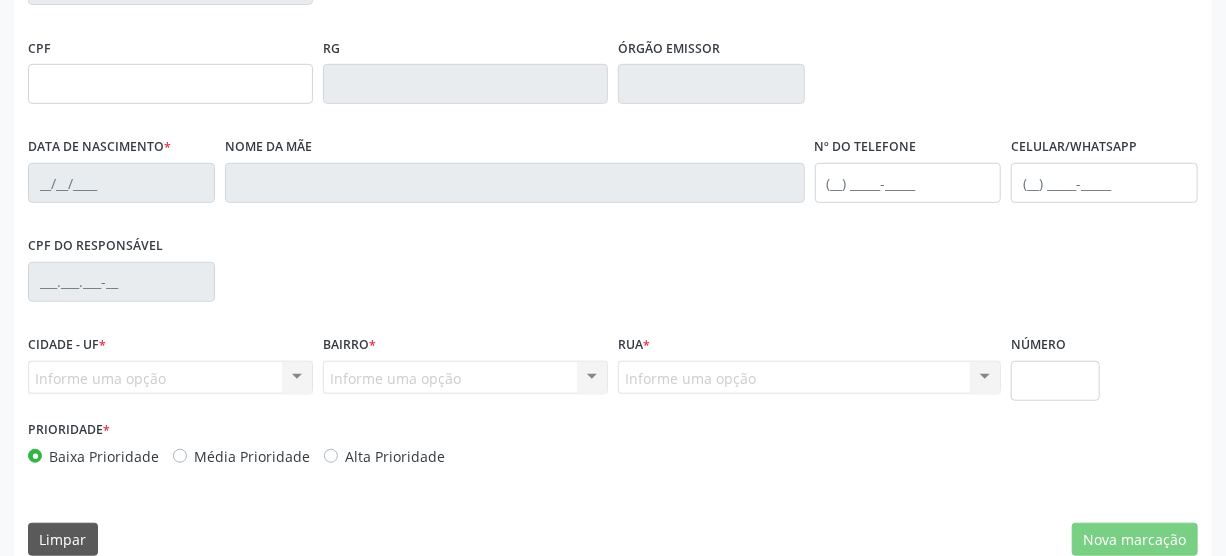type on "([PHONE]) [PHONE]" 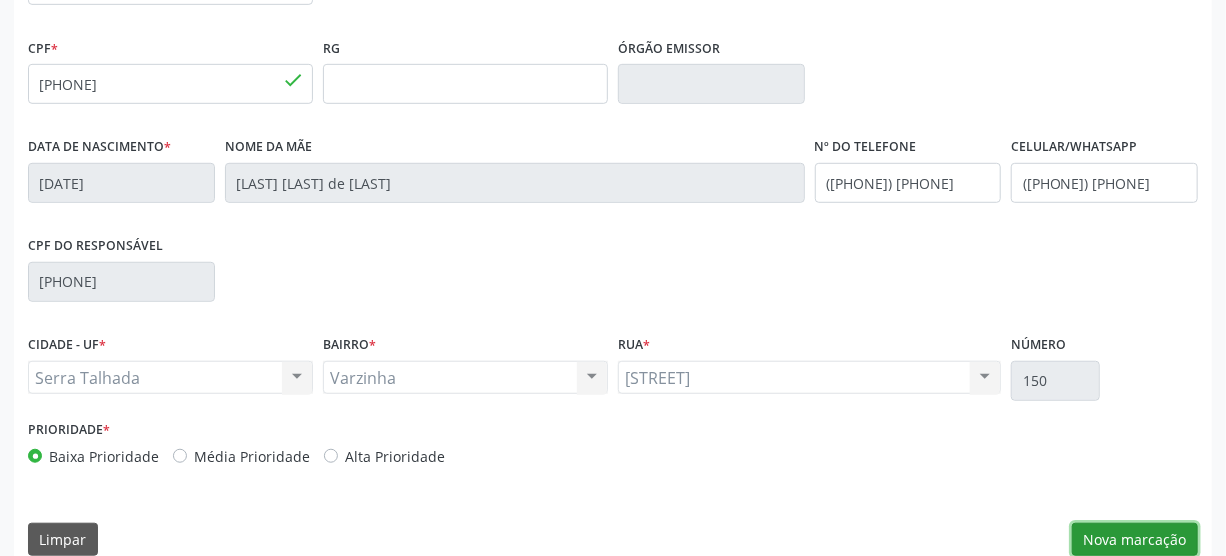 click on "Nova marcação" at bounding box center [1135, 540] 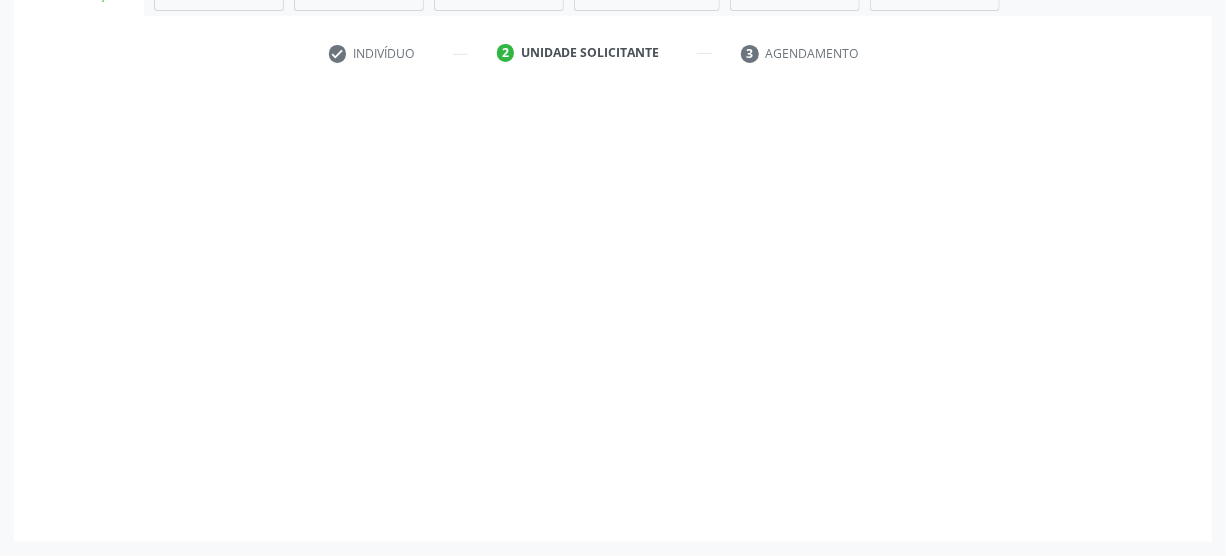 scroll, scrollTop: 348, scrollLeft: 0, axis: vertical 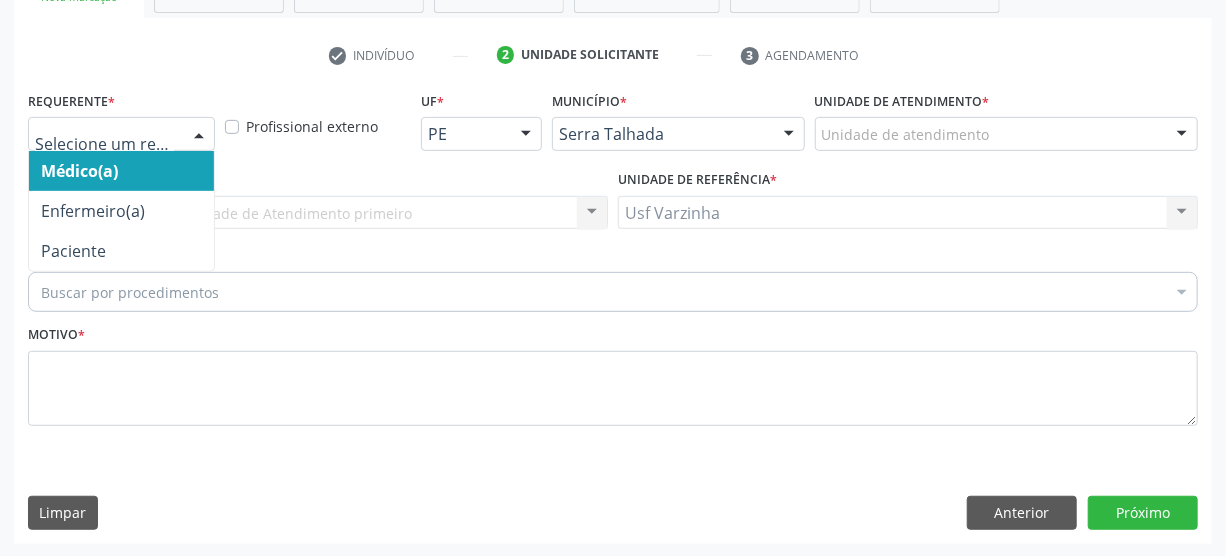 click at bounding box center [199, 135] 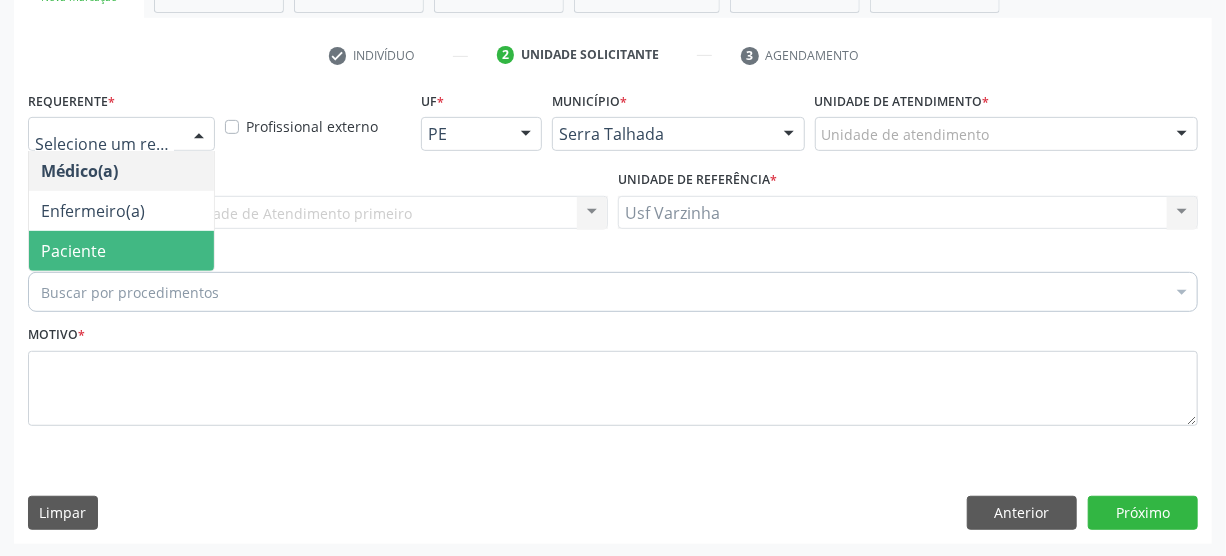 click on "Paciente" at bounding box center [121, 251] 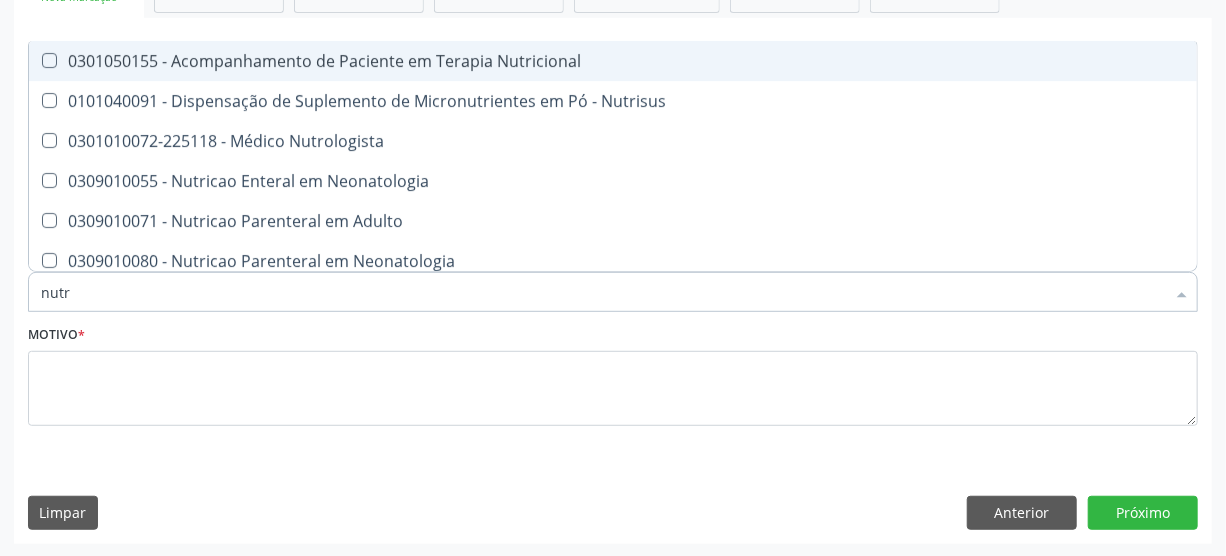 type on "nutri" 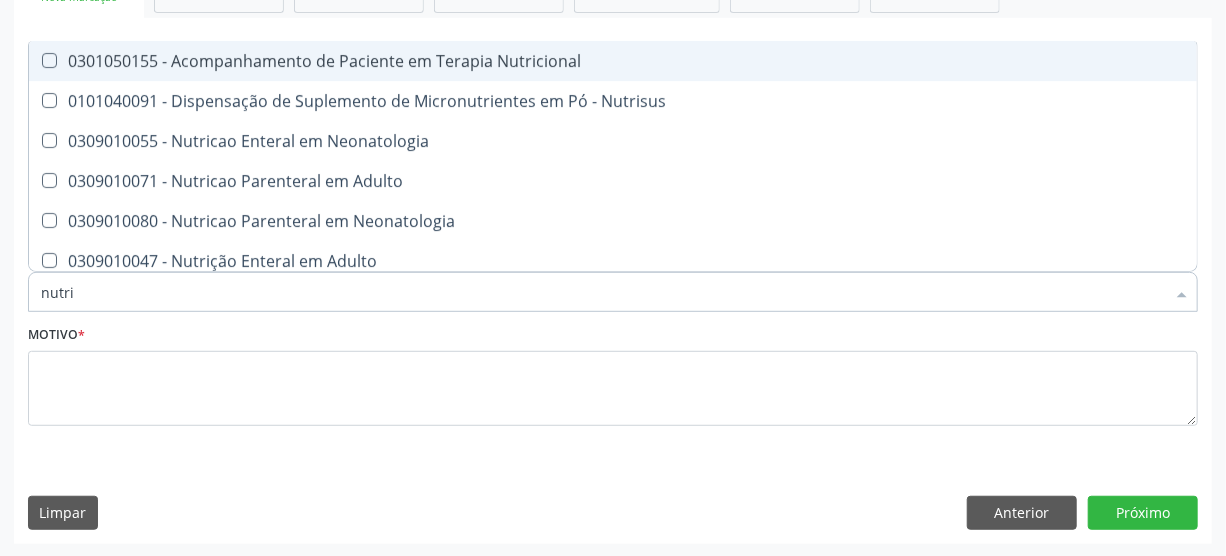click on "0301050155 - Acompanhamento de Paciente em Terapia Nutricional" at bounding box center (613, 61) 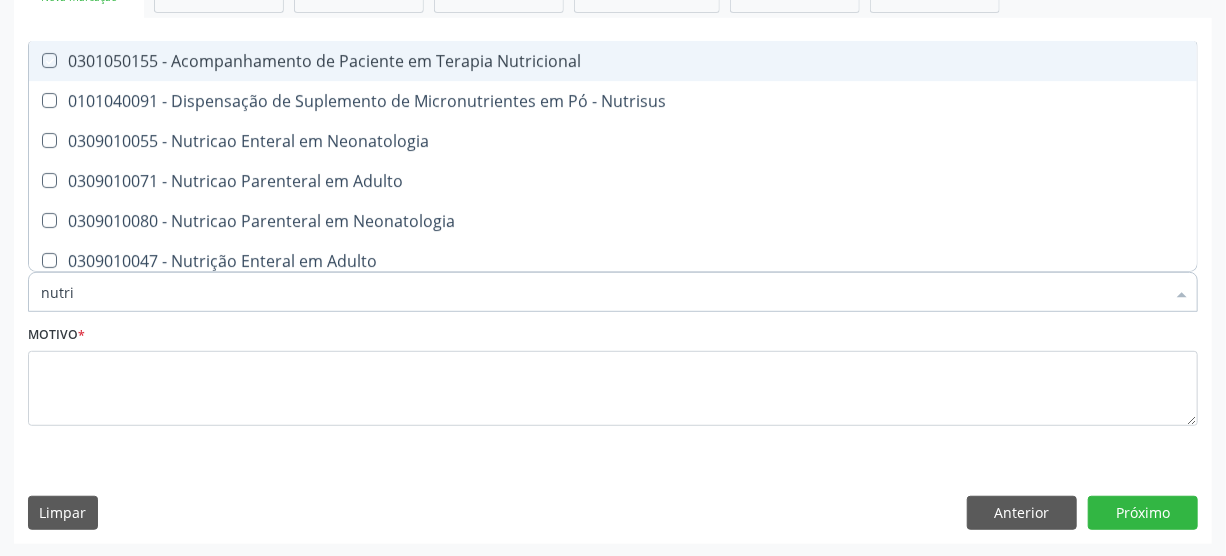 checkbox on "true" 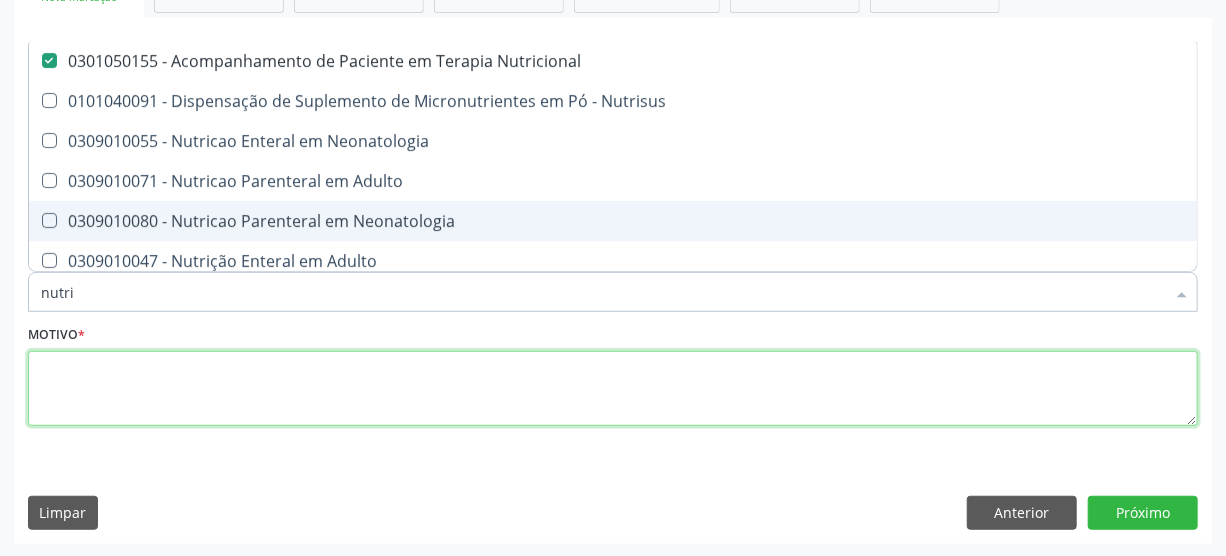 click at bounding box center (613, 389) 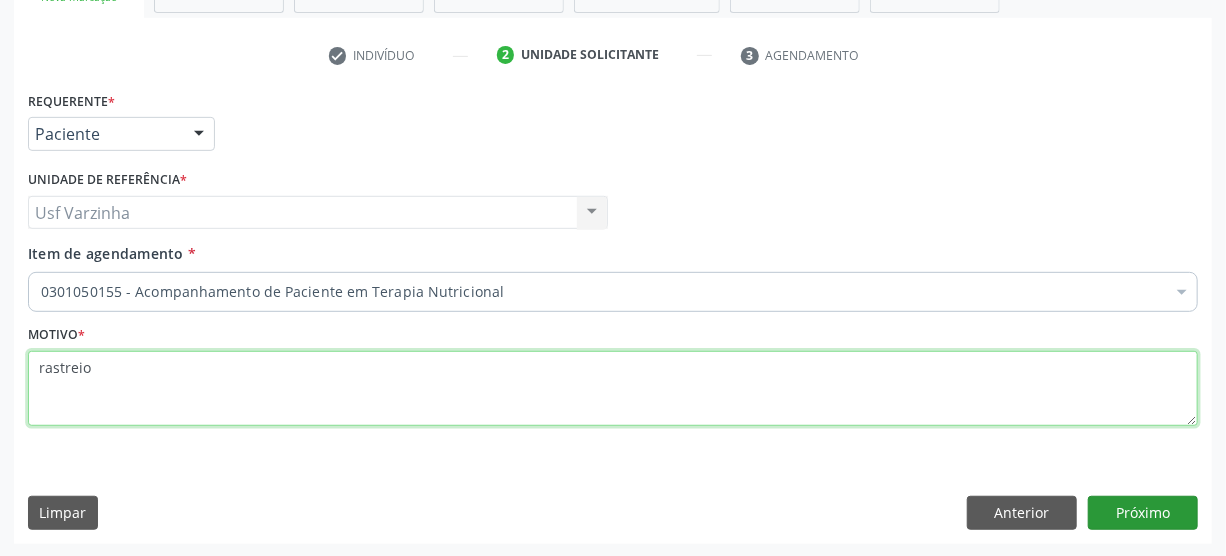 type on "rastreio" 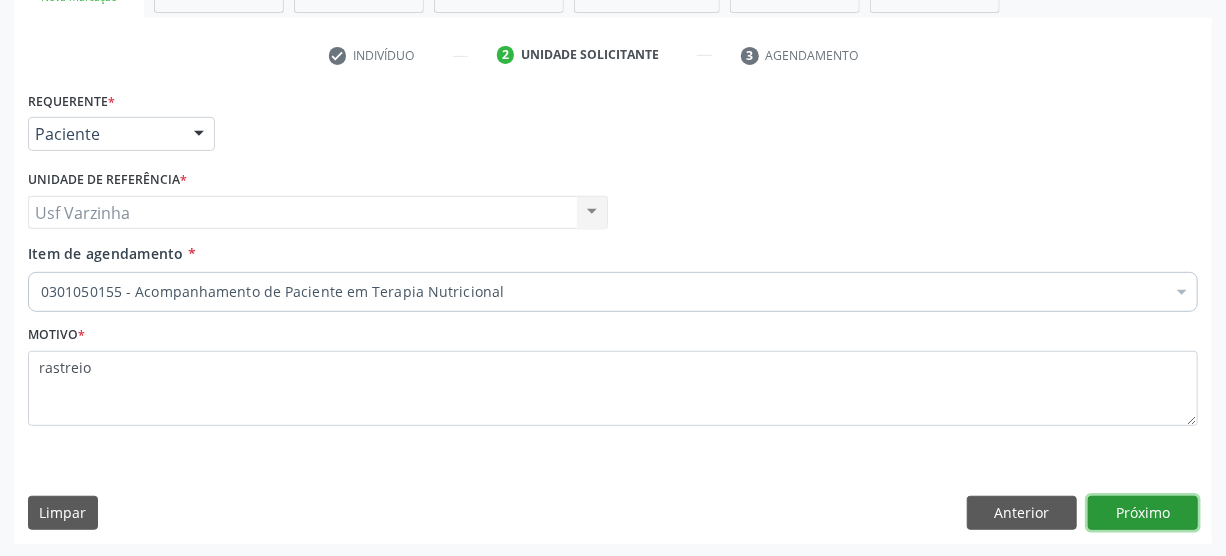 click on "Próximo" at bounding box center [1143, 513] 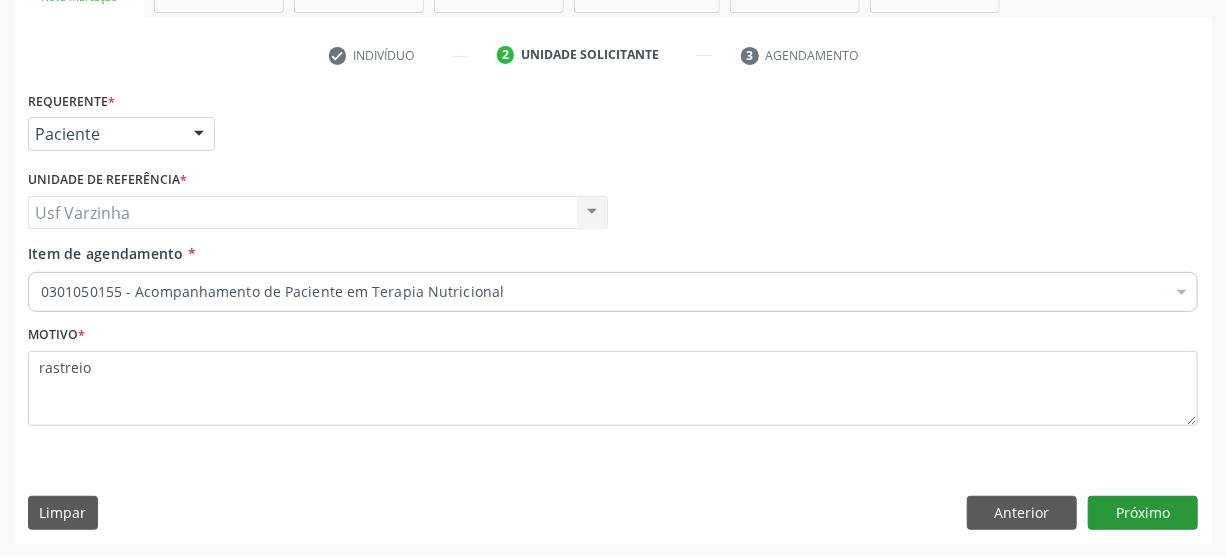 scroll, scrollTop: 312, scrollLeft: 0, axis: vertical 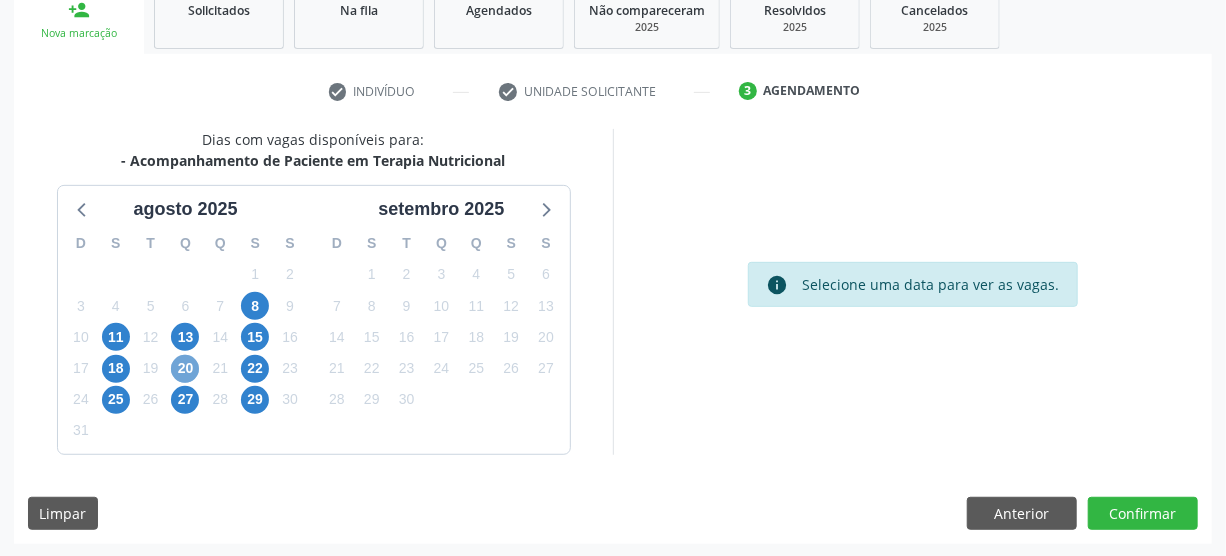 click on "20" at bounding box center [185, 369] 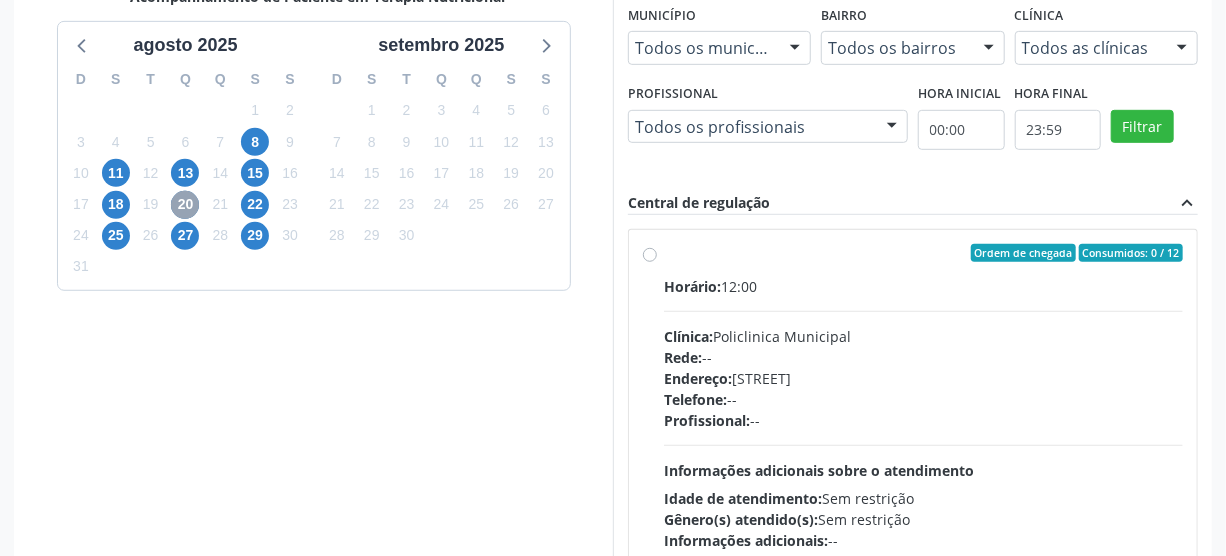 scroll, scrollTop: 494, scrollLeft: 0, axis: vertical 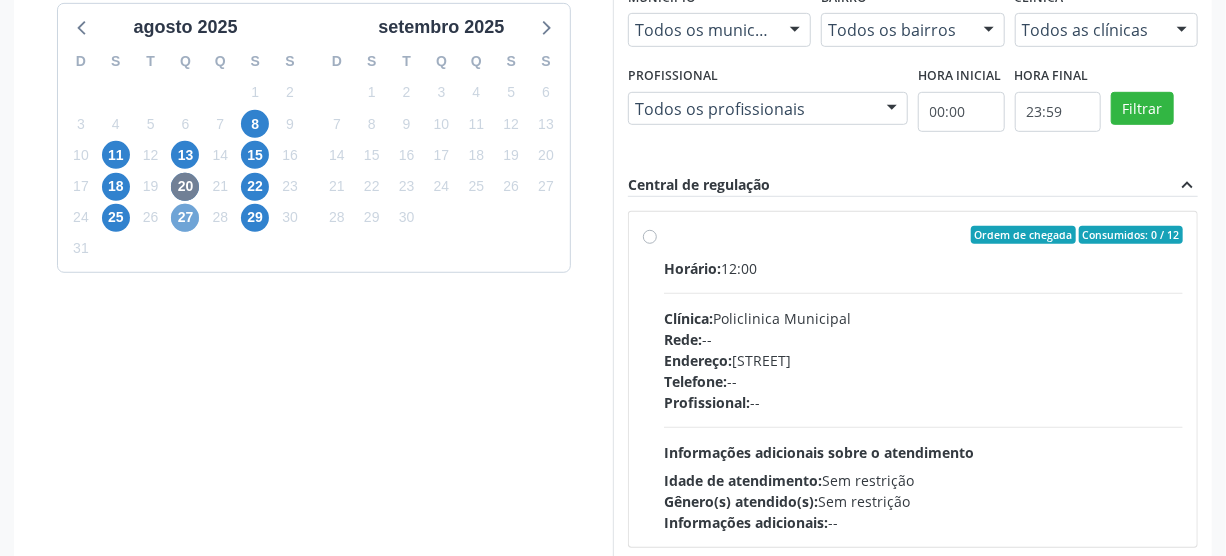 click on "27" at bounding box center (185, 218) 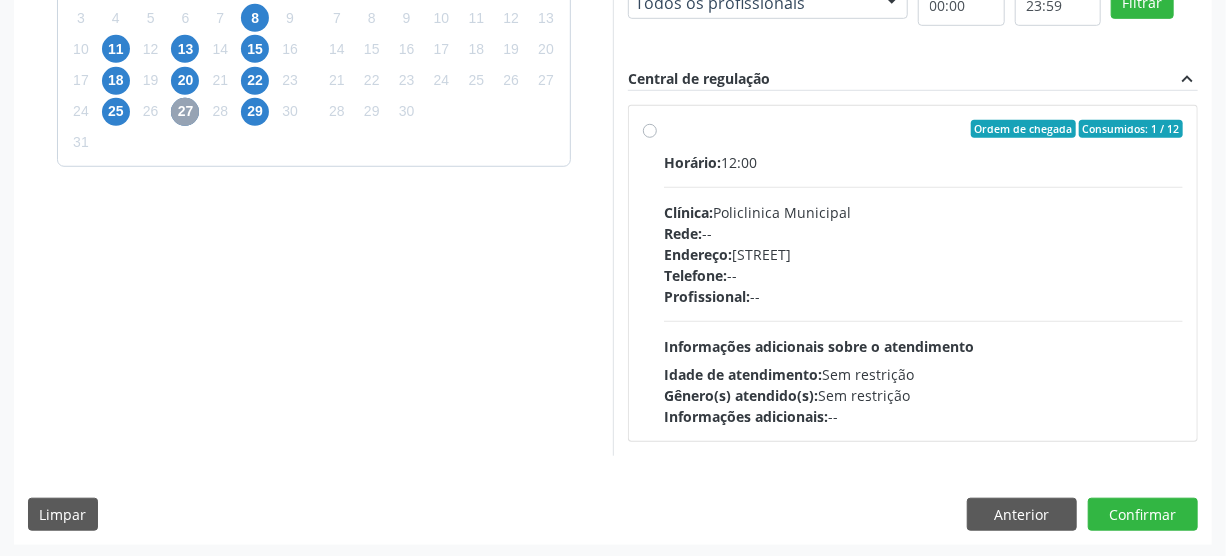 scroll, scrollTop: 601, scrollLeft: 0, axis: vertical 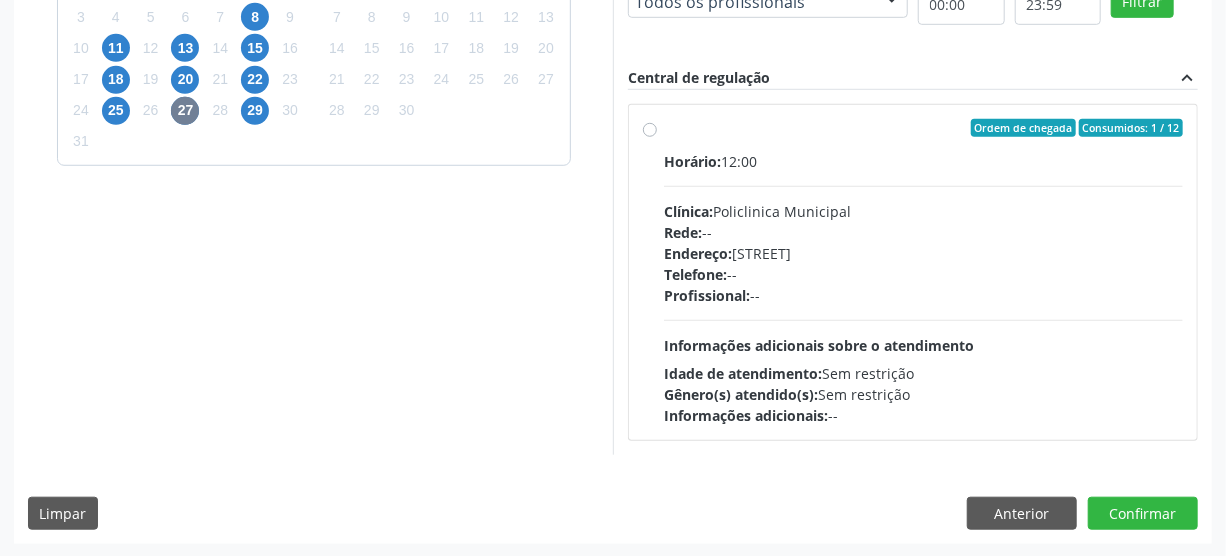 click on "Ordem de chegada
Consumidos: 1 / 12
Horário:   12:00
Clínica:  Policlinica Municipal
Rede:
--
Endereço:   Predio, nº S/N, [NEIGHBORHOOD], [CITY] - [STATE]
Telefone:   --
Profissional:
--
Informações adicionais sobre o atendimento
Idade de atendimento:
Sem restrição
Gênero(s) atendido(s):
Sem restrição
Informações adicionais:
--" at bounding box center [923, 272] 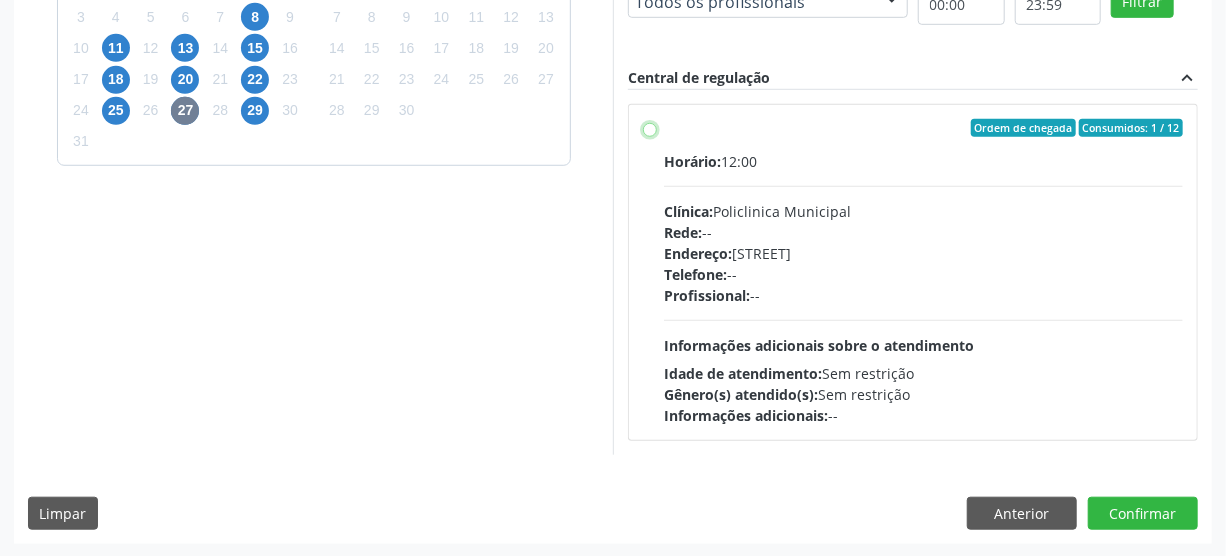 radio on "true" 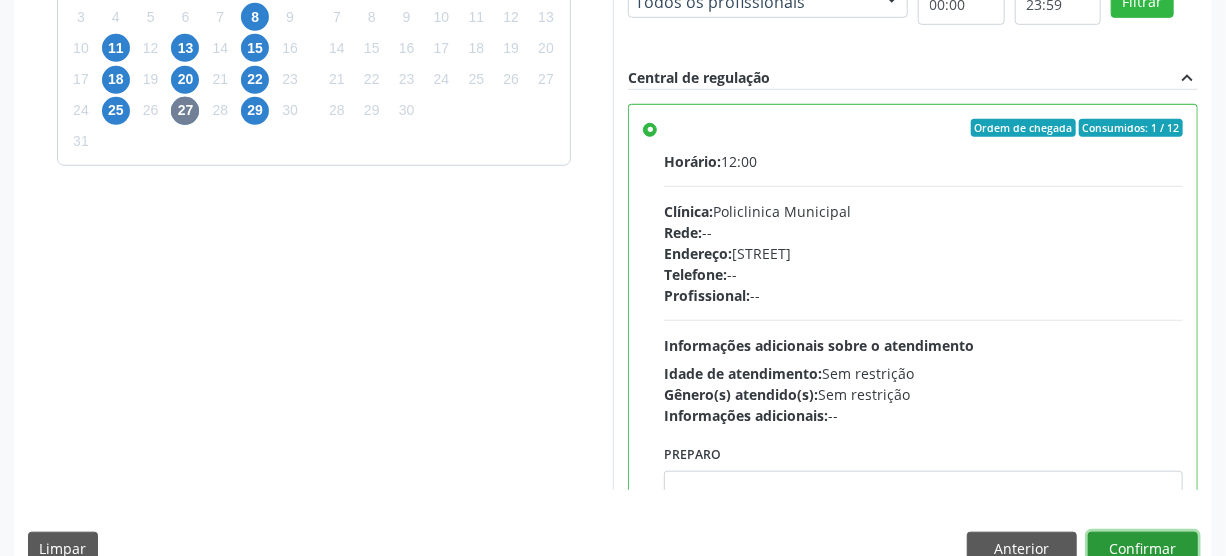 click on "Confirmar" at bounding box center (1143, 549) 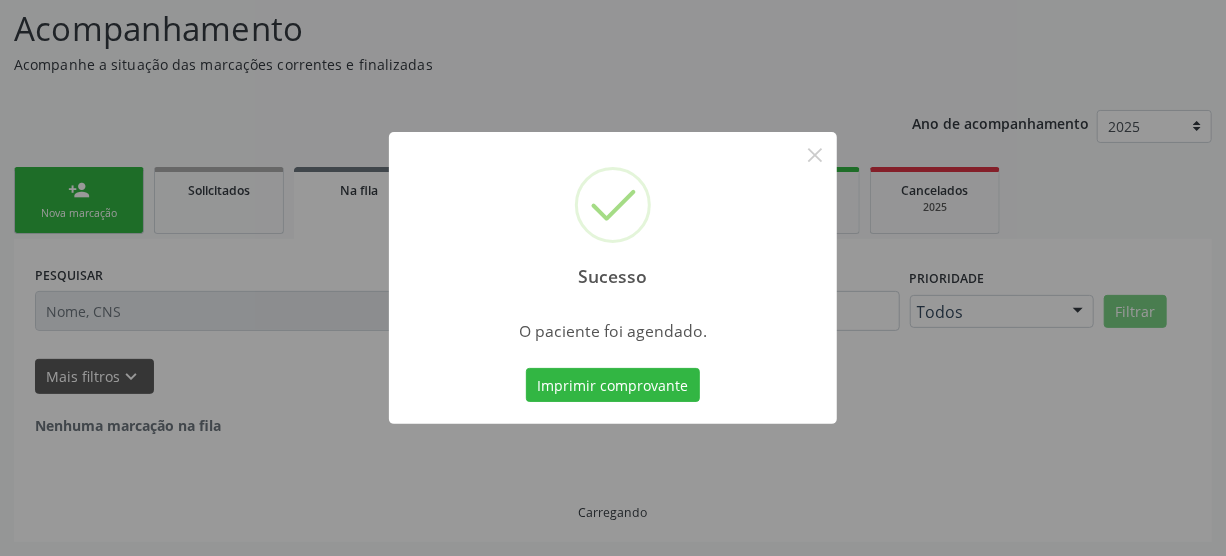 scroll, scrollTop: 45, scrollLeft: 0, axis: vertical 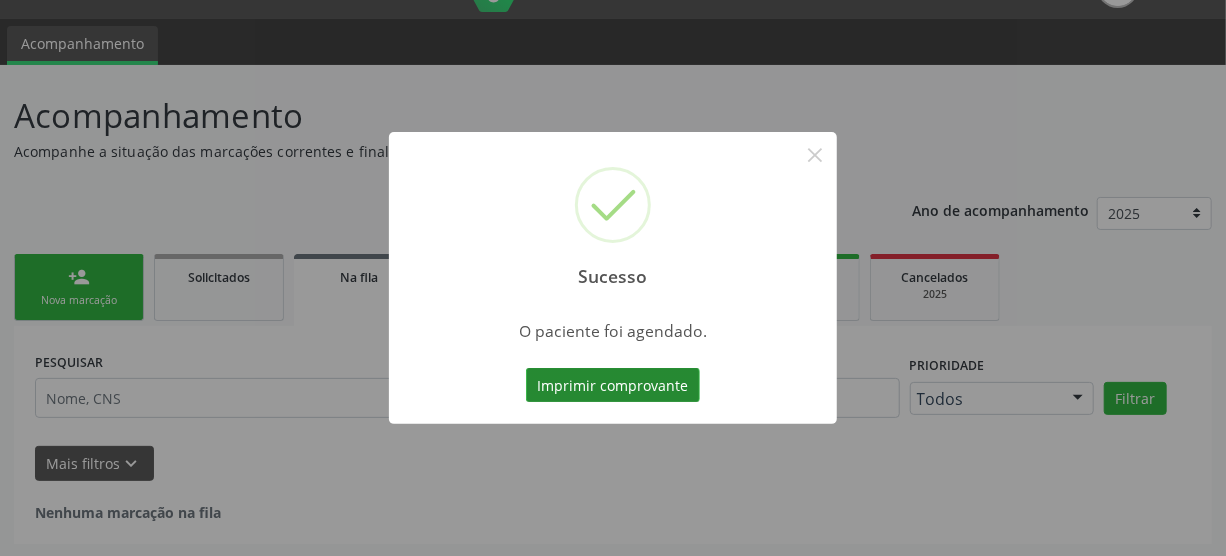 click on "Imprimir comprovante" at bounding box center [613, 385] 